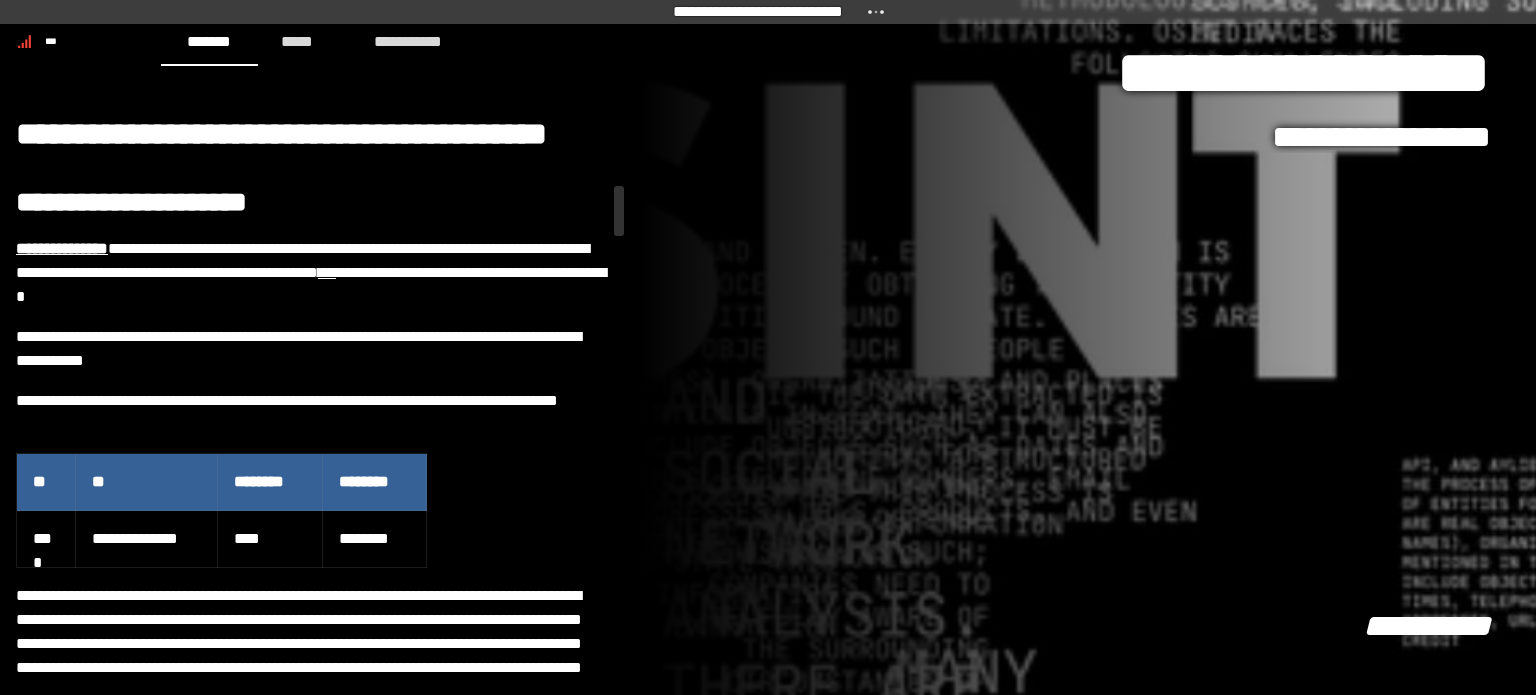 scroll, scrollTop: 0, scrollLeft: 0, axis: both 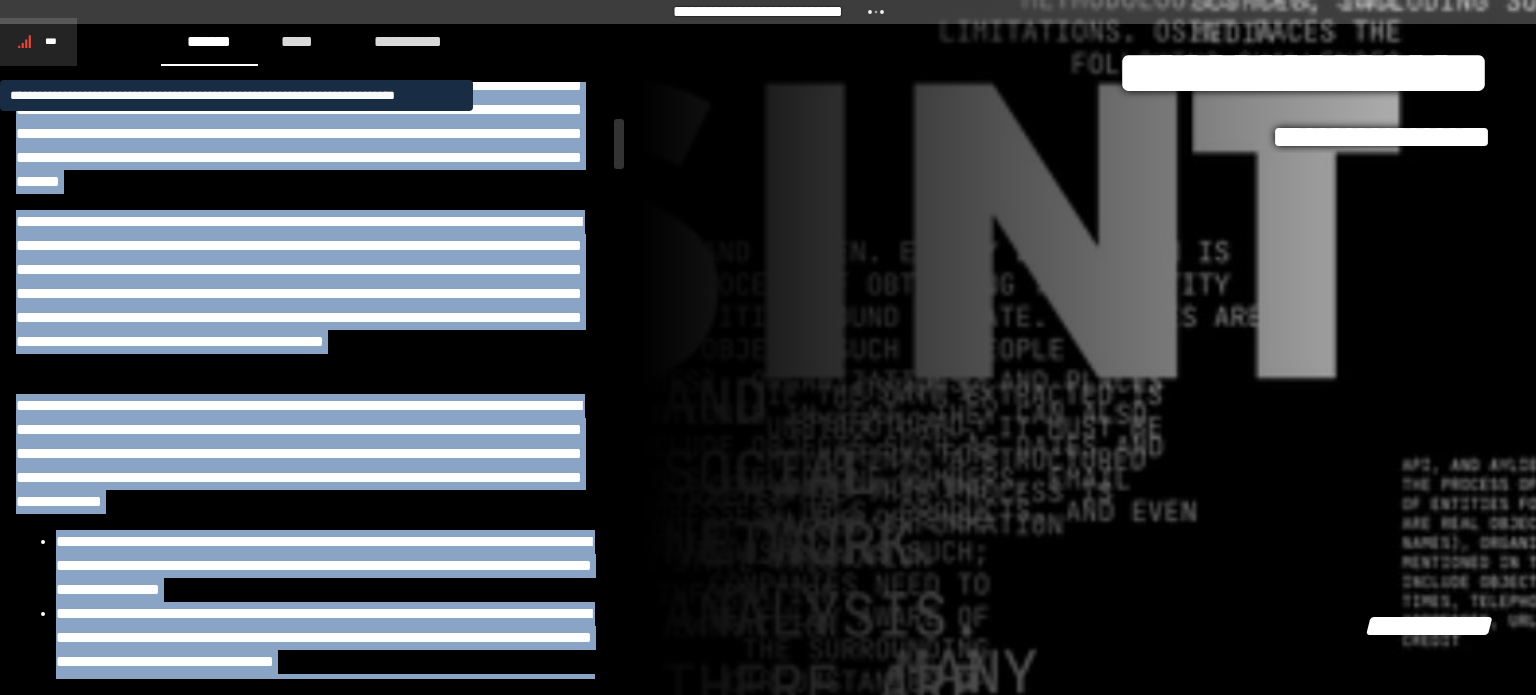 click on "***" at bounding box center (51, 41) 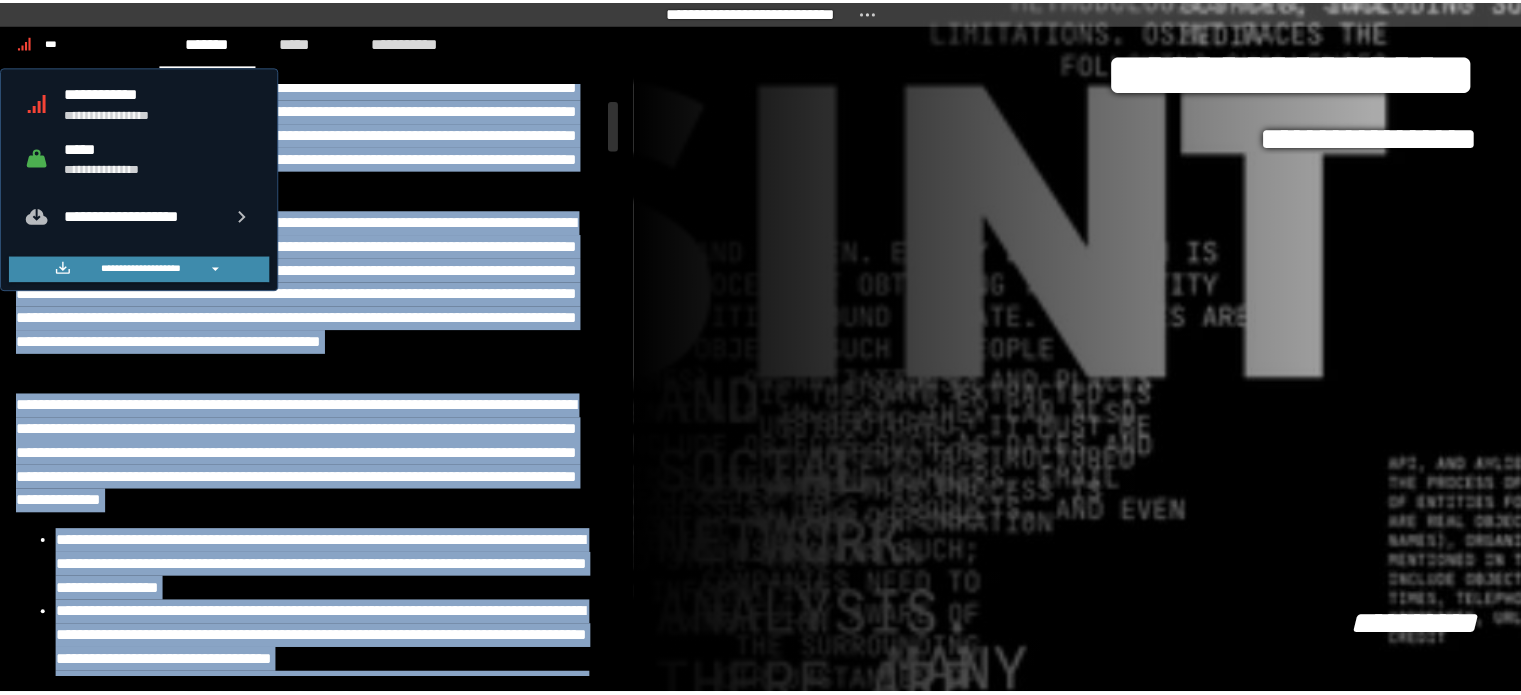 scroll, scrollTop: 0, scrollLeft: 0, axis: both 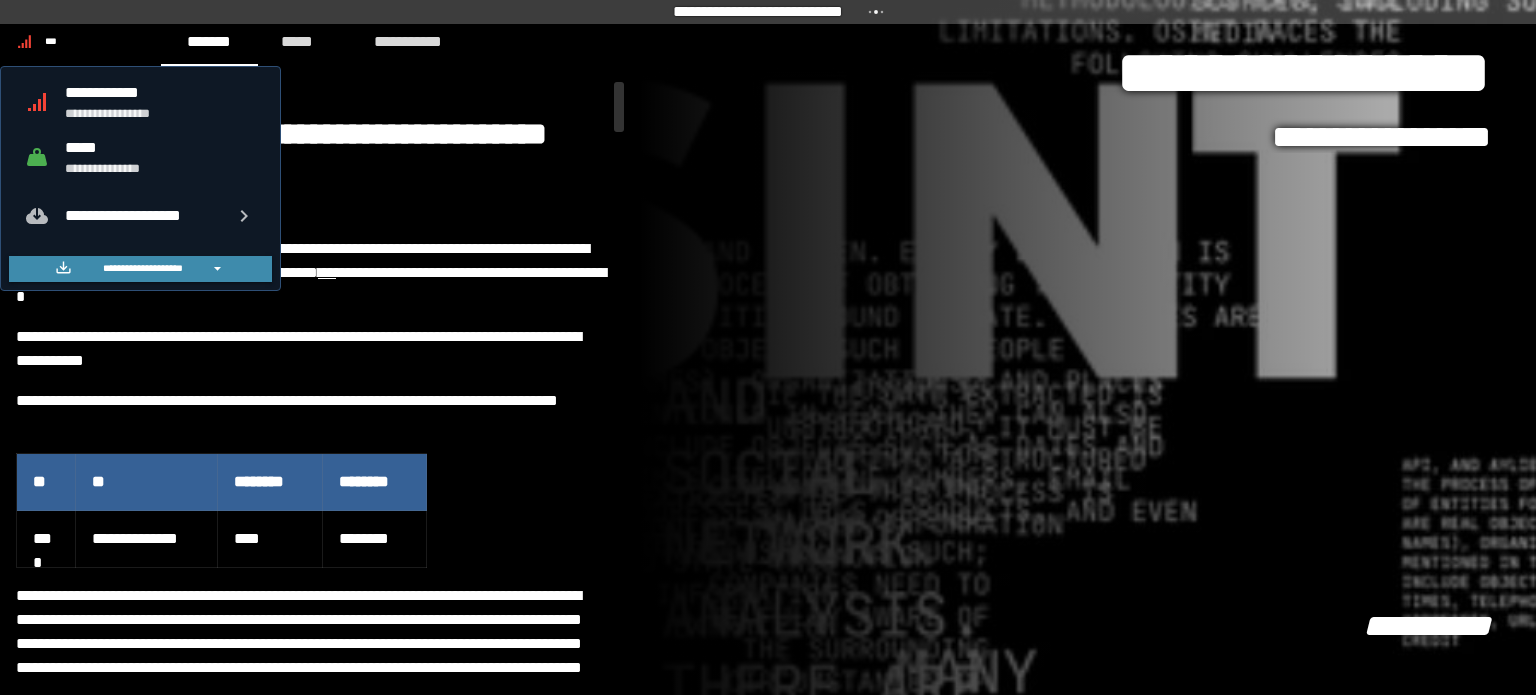 click on "**********" at bounding box center [313, 135] 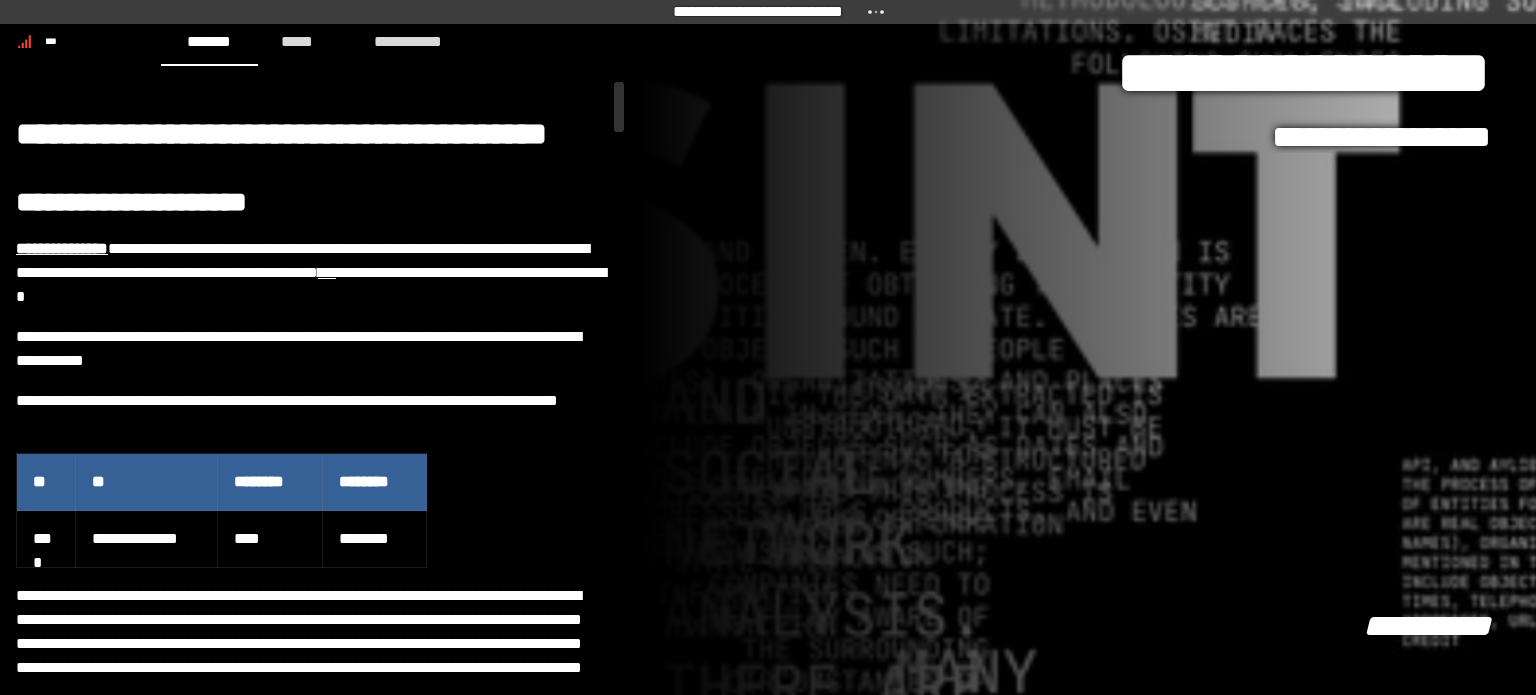 click on "**********" at bounding box center (313, 135) 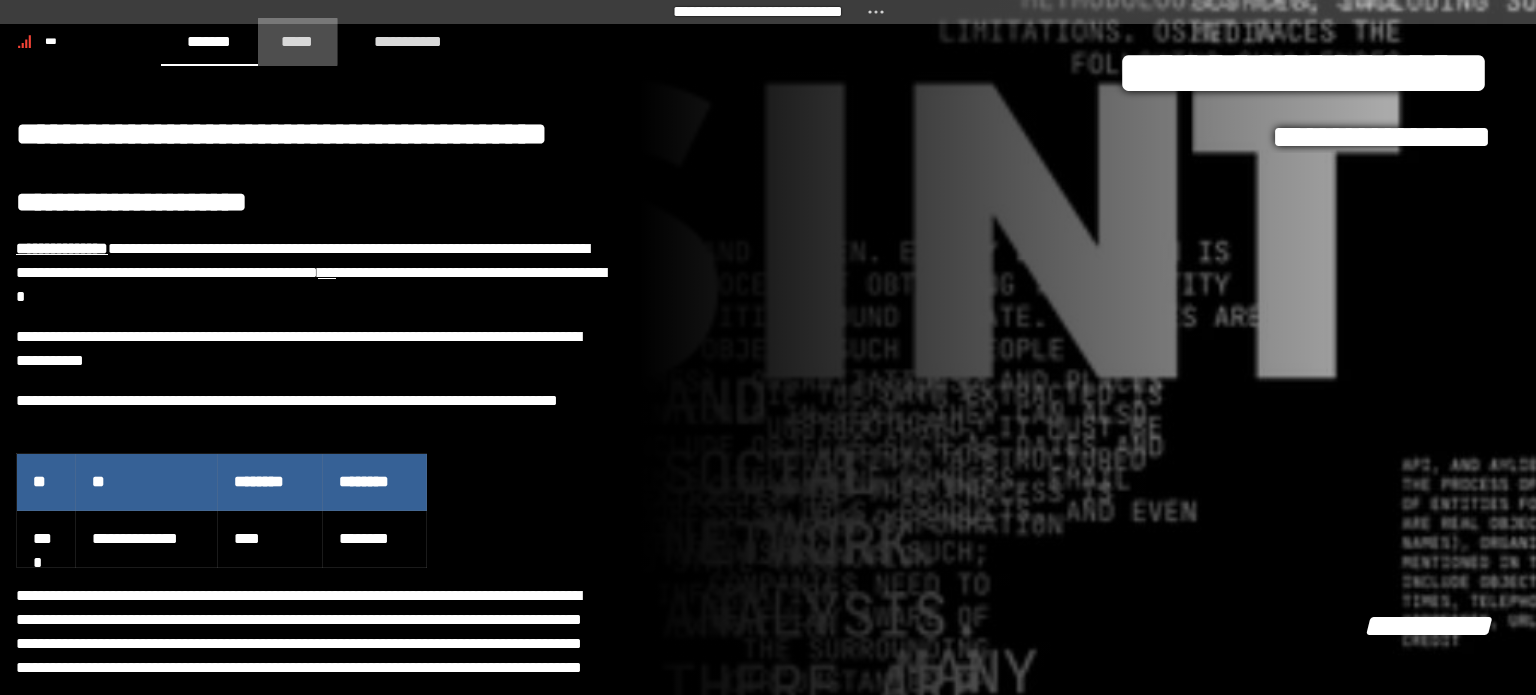 click on "*****" at bounding box center [298, 41] 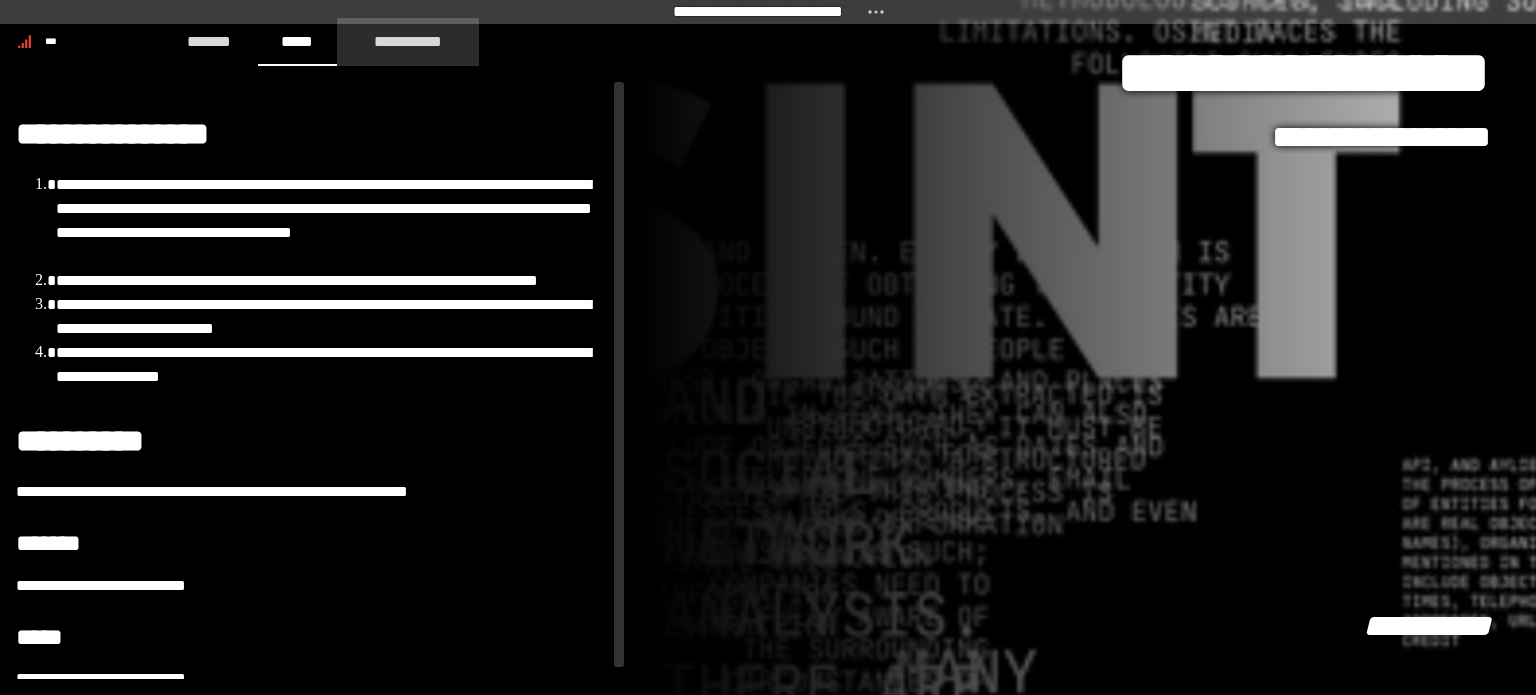 click on "**********" at bounding box center [408, 41] 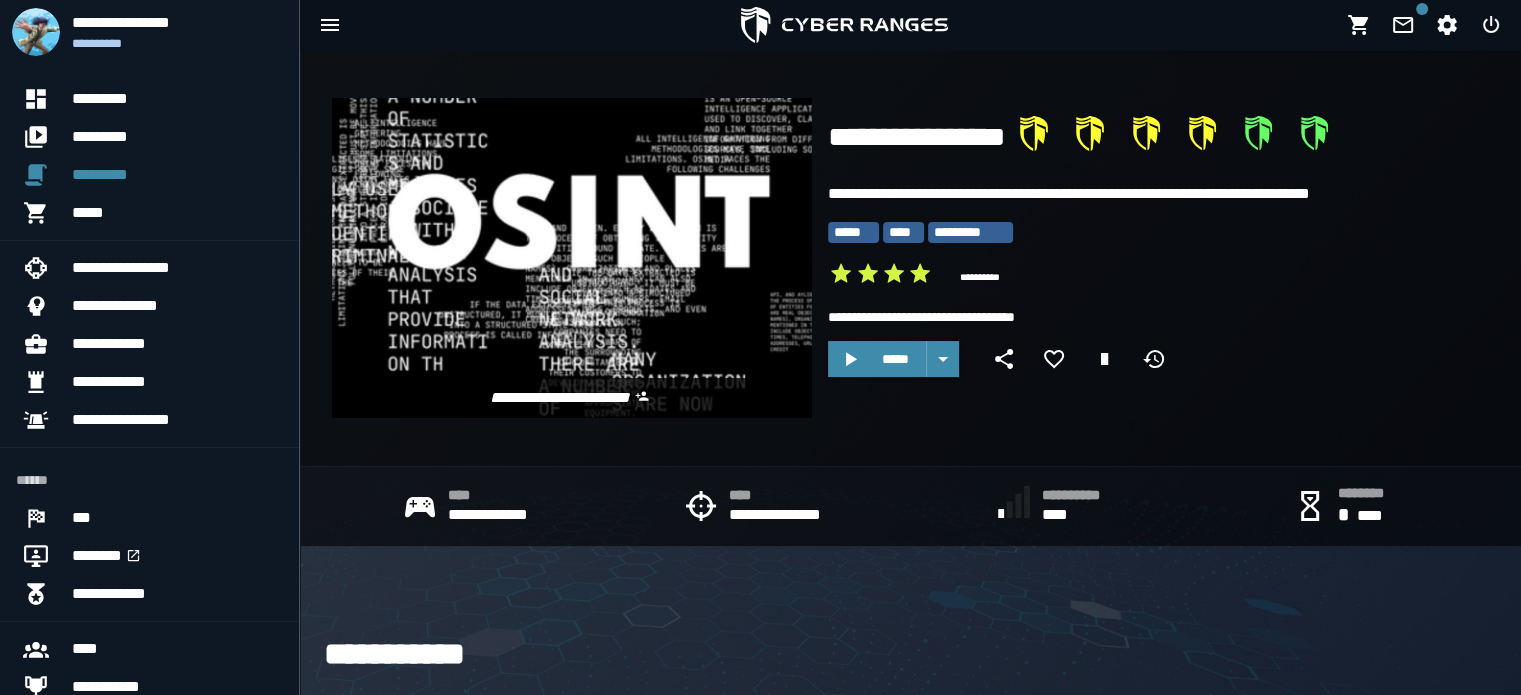 scroll, scrollTop: 0, scrollLeft: 0, axis: both 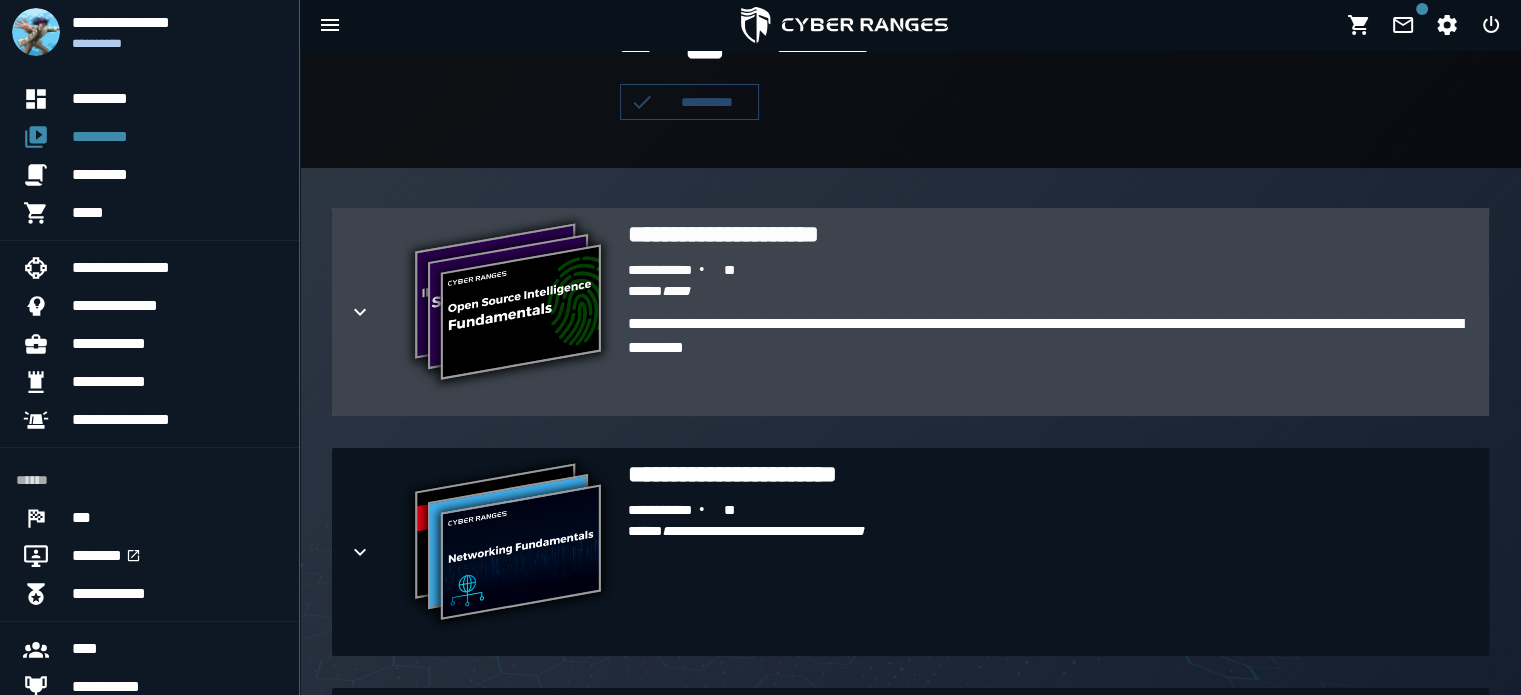 click on "**********" at bounding box center (1050, 360) 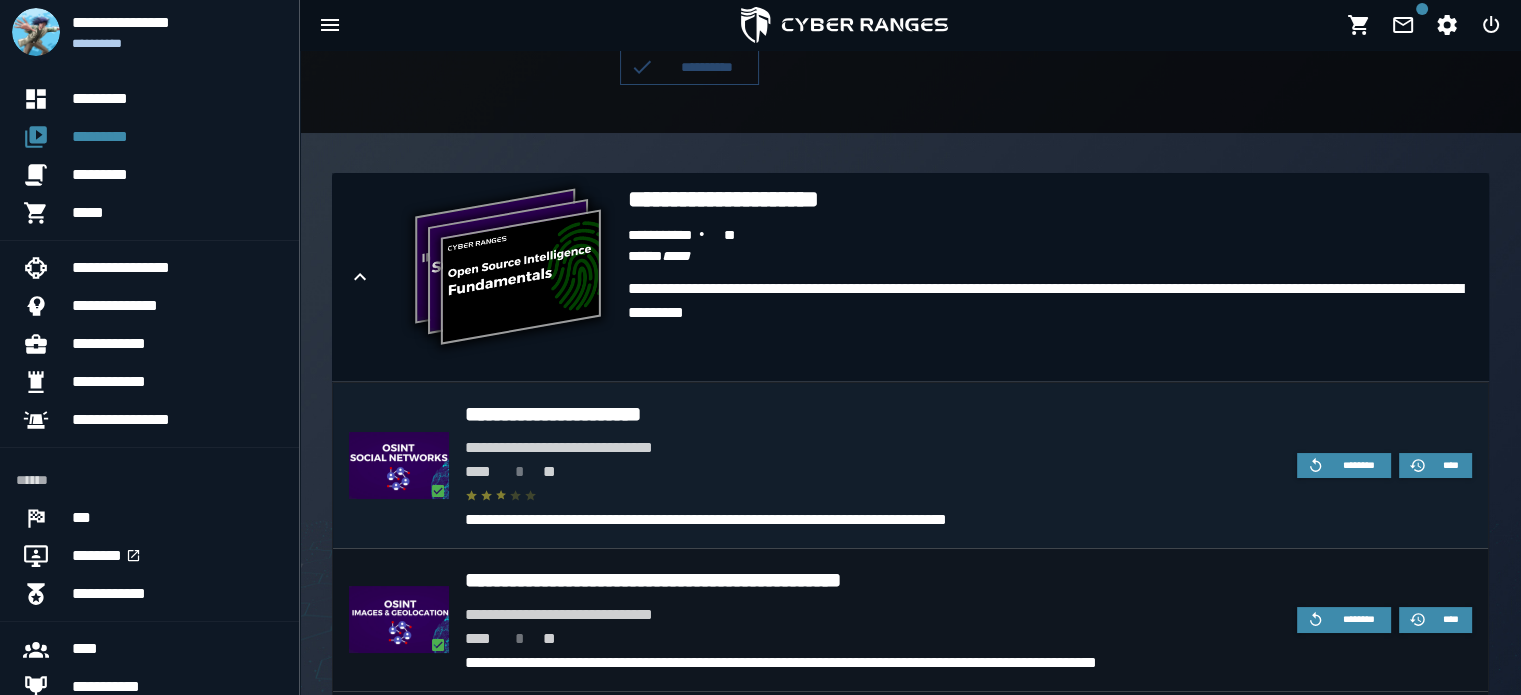 scroll, scrollTop: 400, scrollLeft: 0, axis: vertical 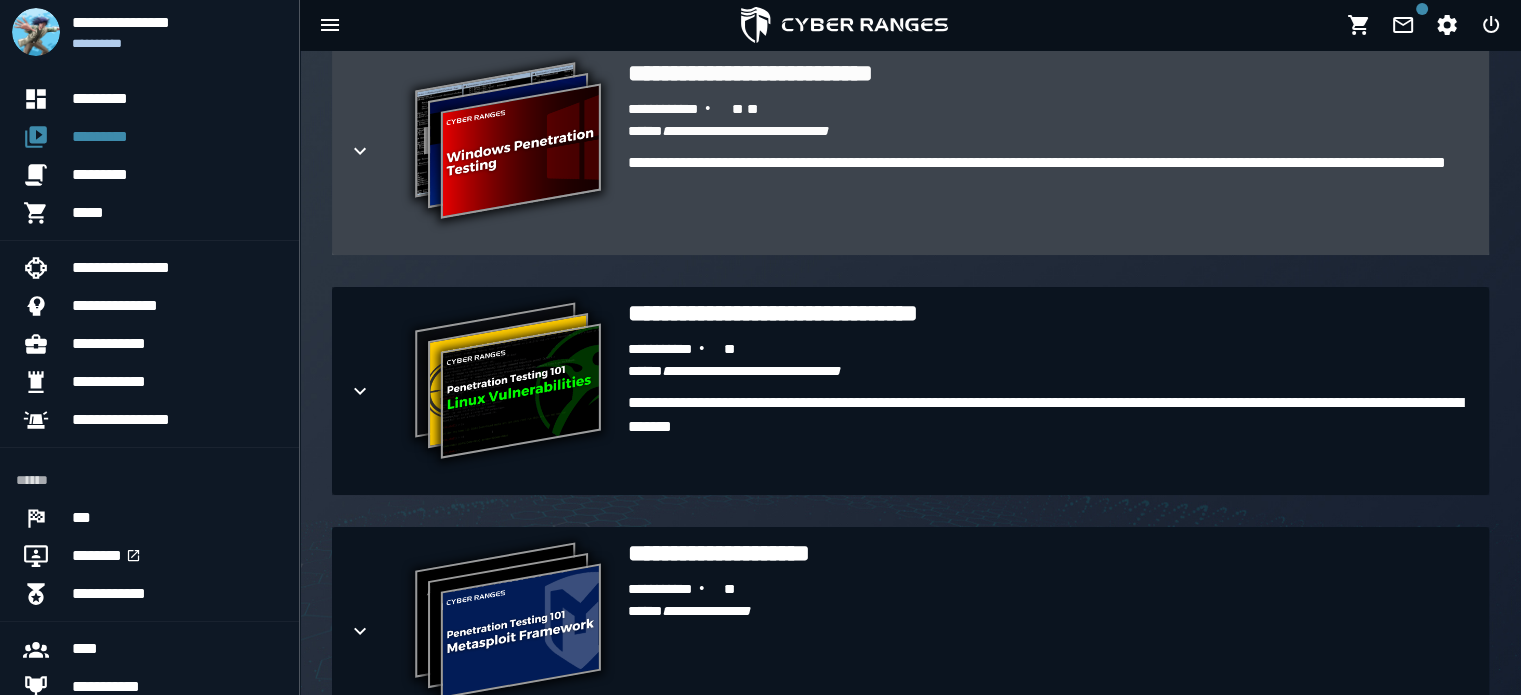 click on "**********" at bounding box center [1050, 151] 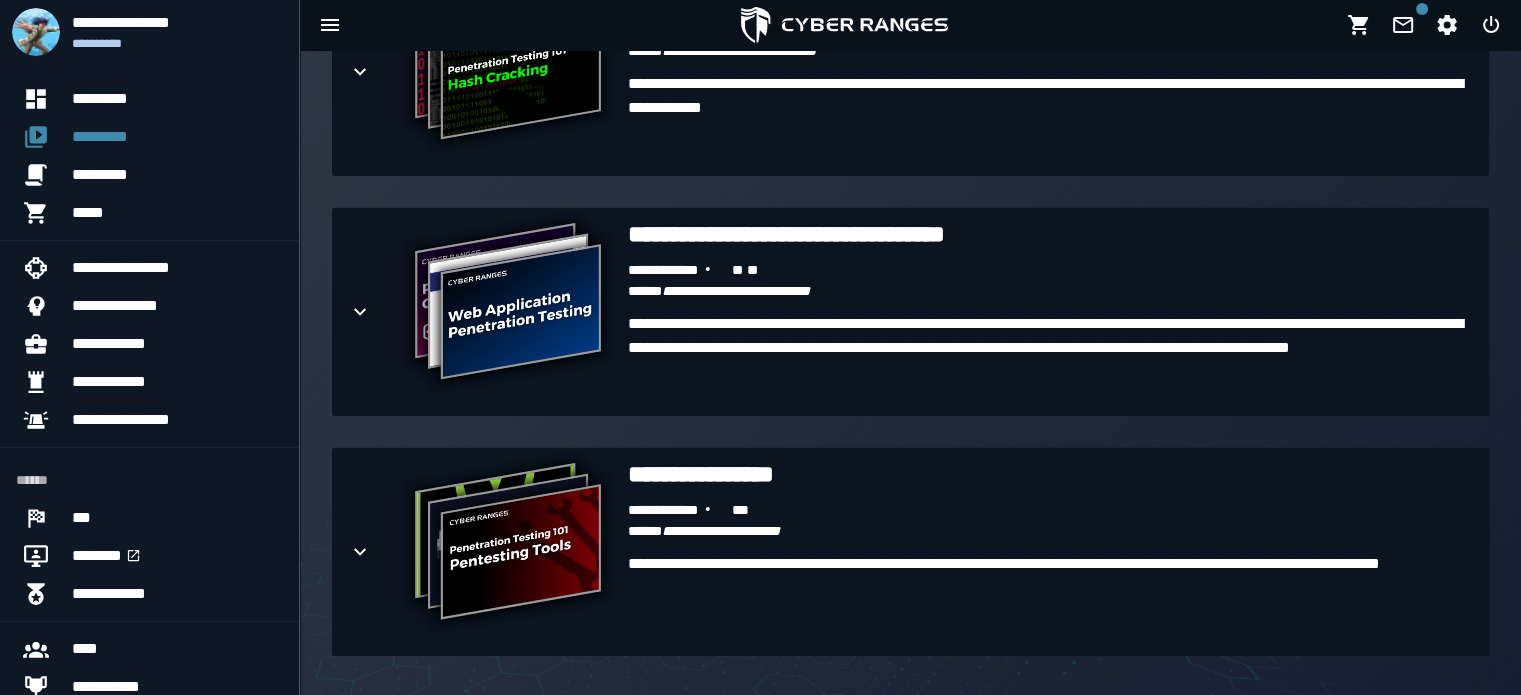 scroll, scrollTop: 5099, scrollLeft: 0, axis: vertical 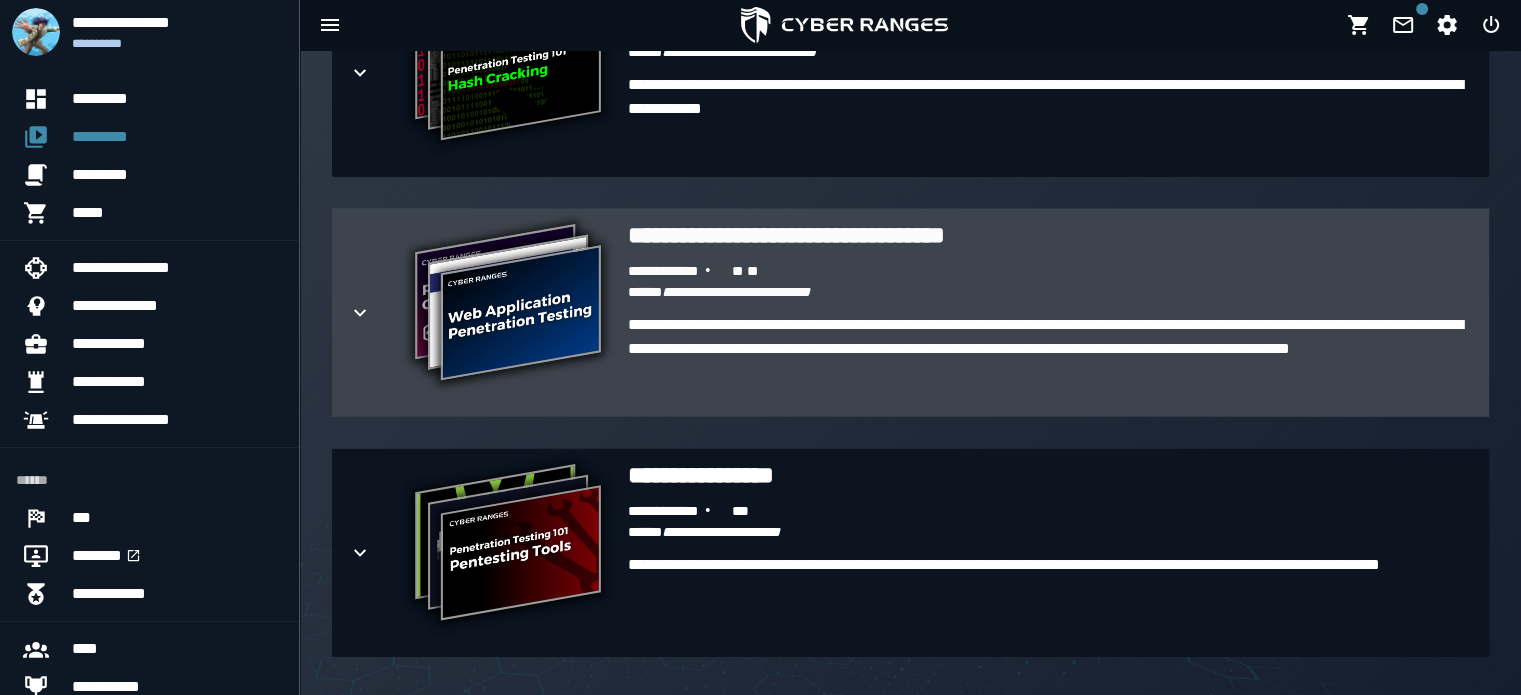 click on "**********" at bounding box center (1050, 235) 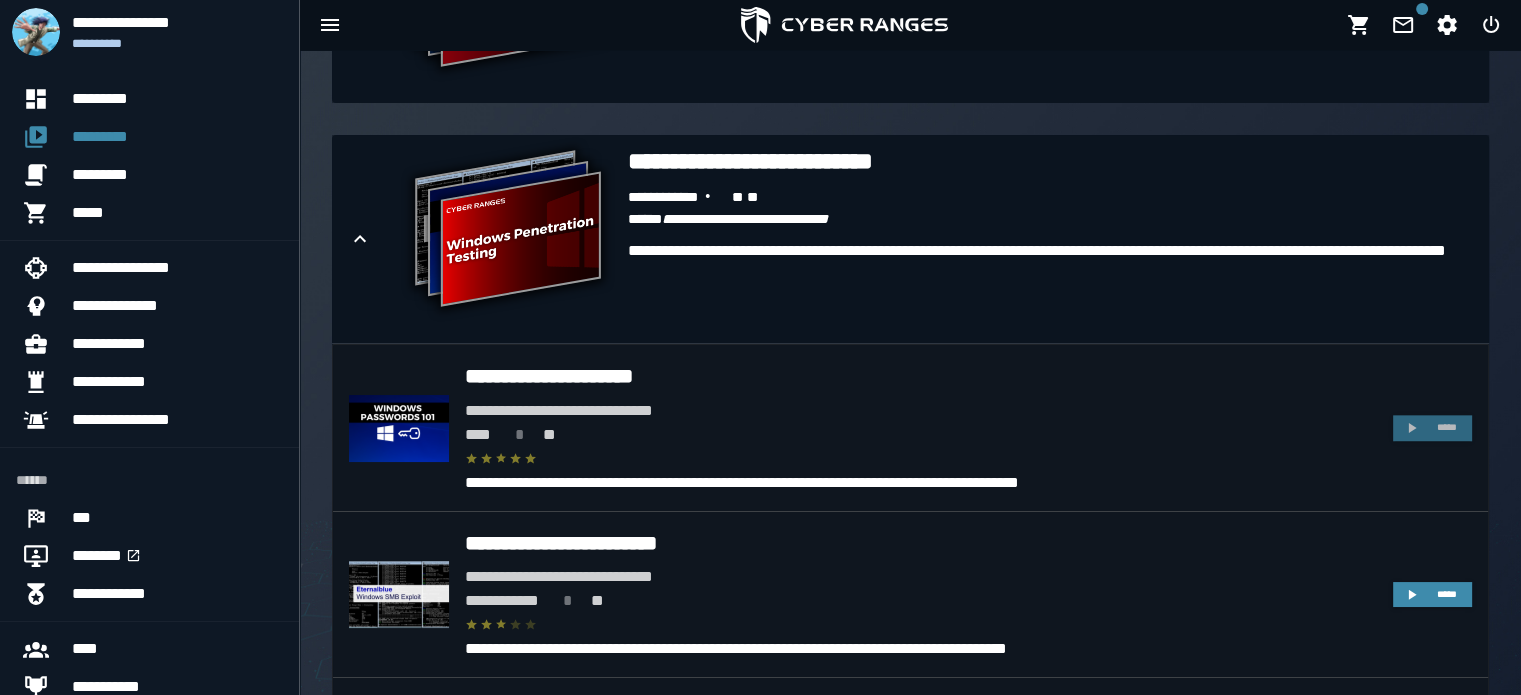 scroll, scrollTop: 2347, scrollLeft: 0, axis: vertical 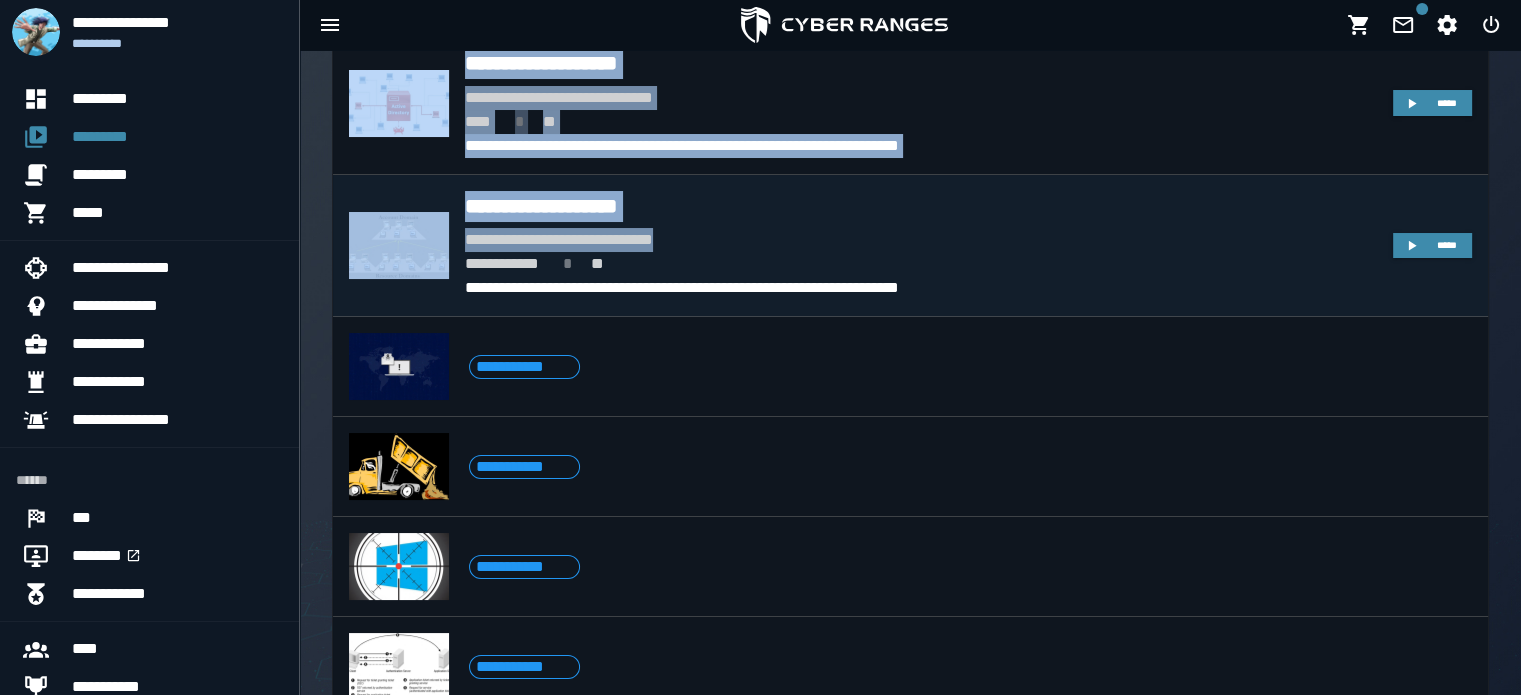 drag, startPoint x: 628, startPoint y: 167, endPoint x: 794, endPoint y: 242, distance: 182.15652 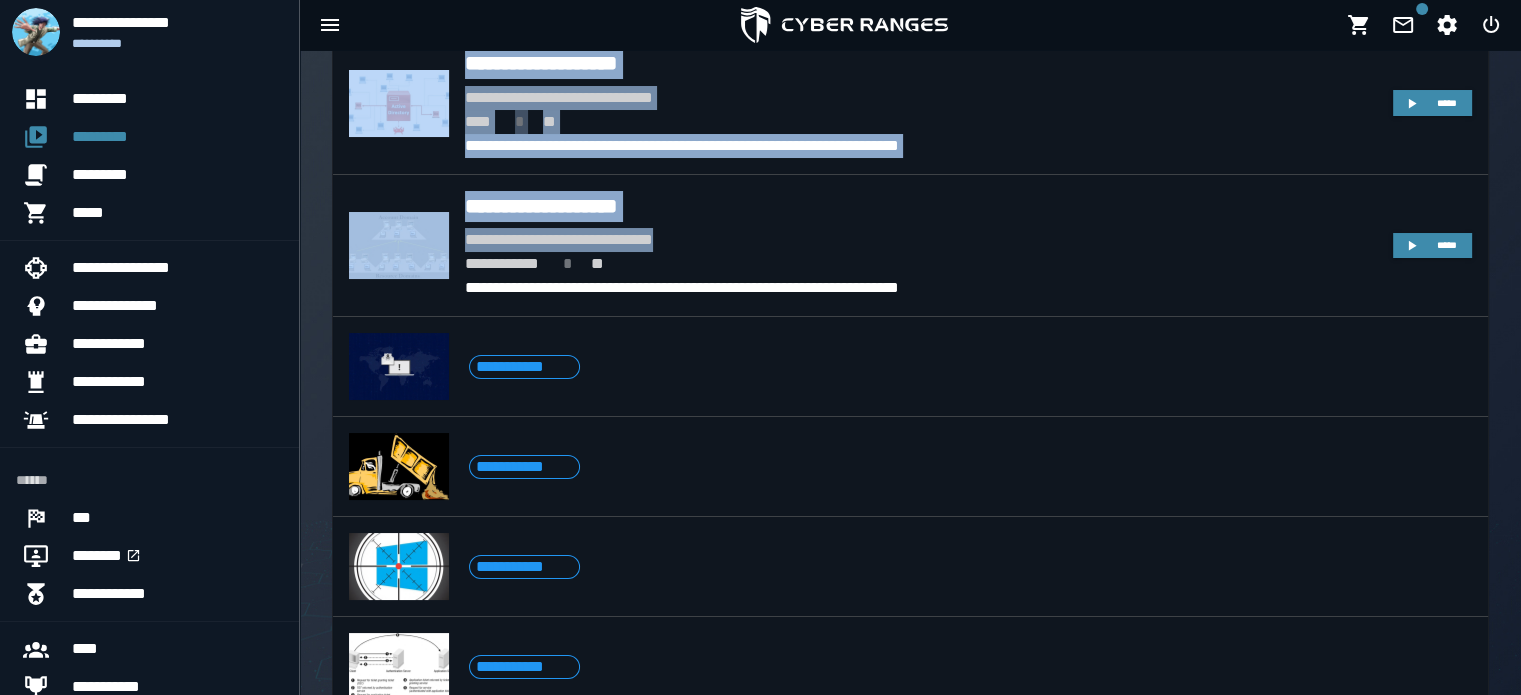 copy on "[FIRST] [LAST] [STREET] [CITY] [STATE] [ZIP] [COUNTRY] [PHONE] [EMAIL] [DOB] [SSN] [CC] [LICENSE]" 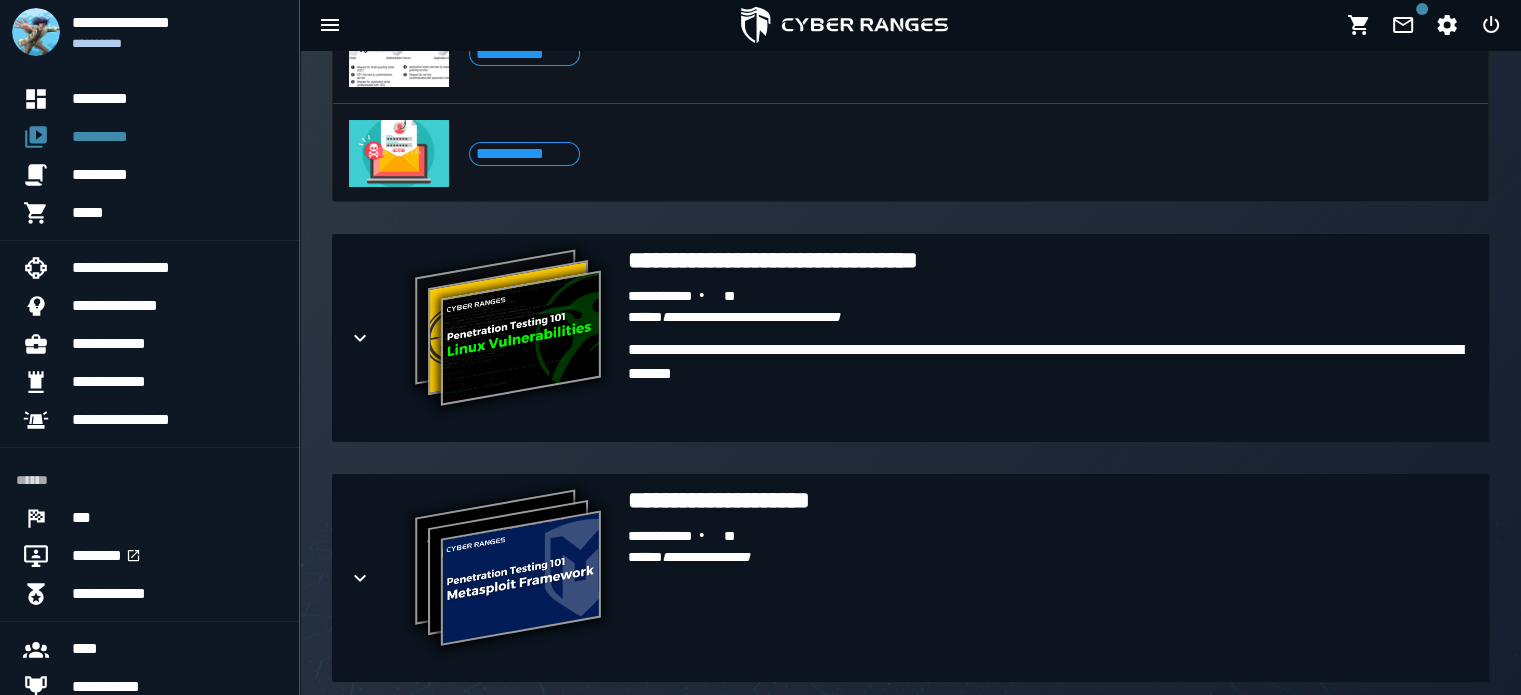 scroll, scrollTop: 4115, scrollLeft: 0, axis: vertical 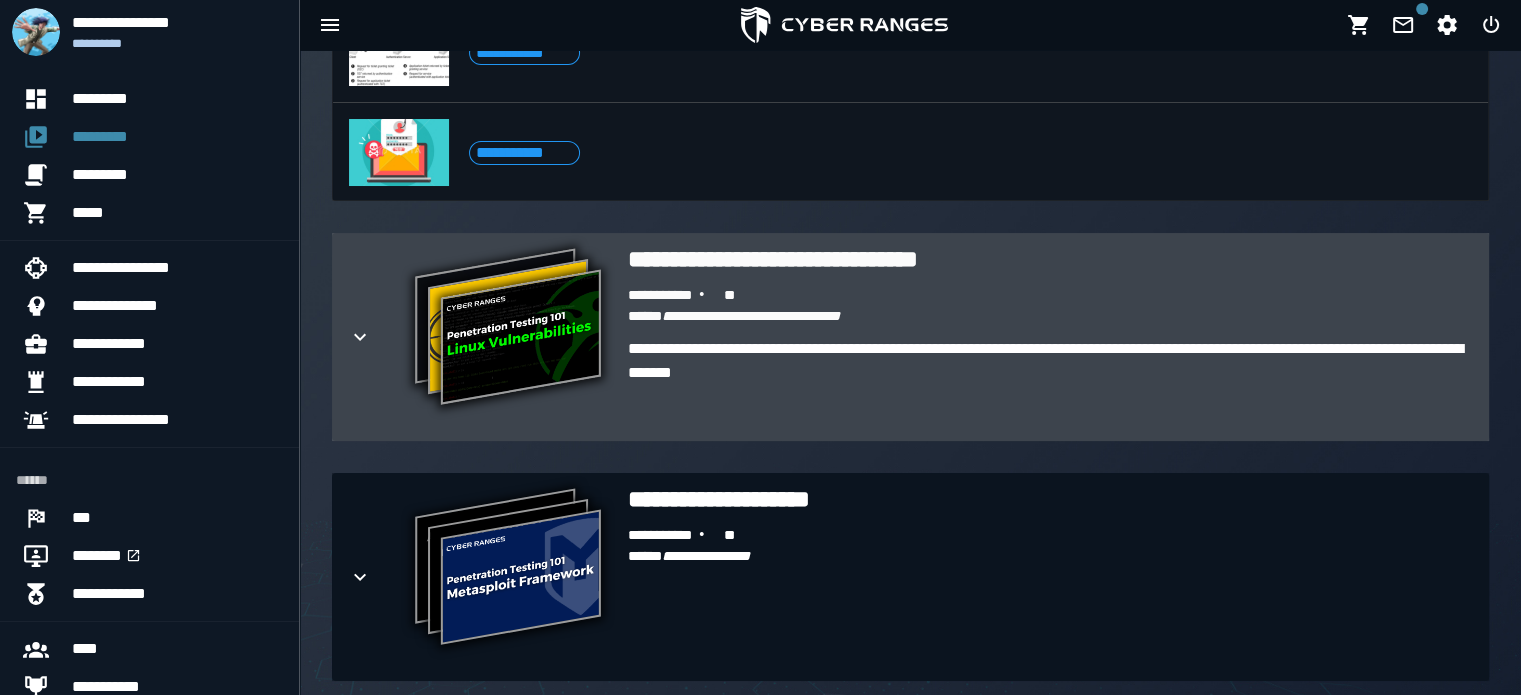 click on "**********" at bounding box center (675, 296) 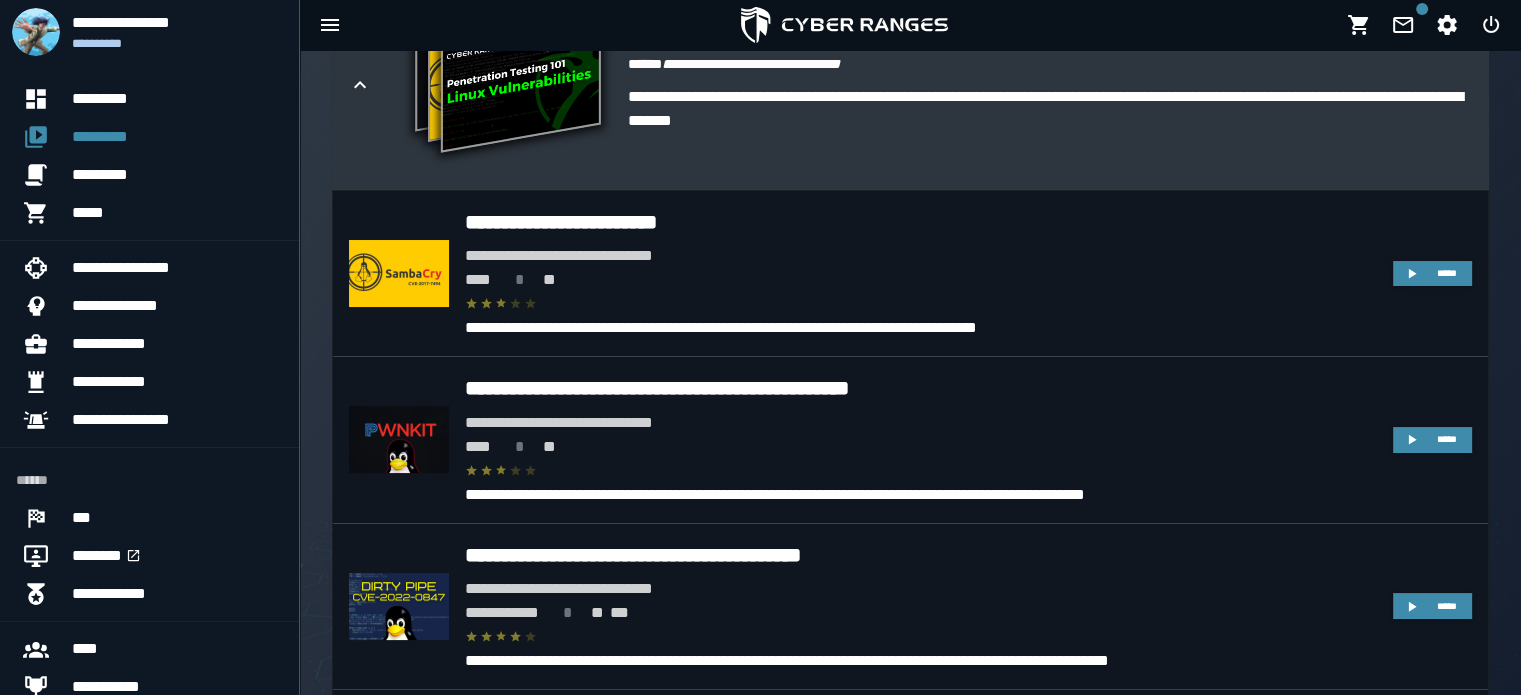 scroll, scrollTop: 4370, scrollLeft: 0, axis: vertical 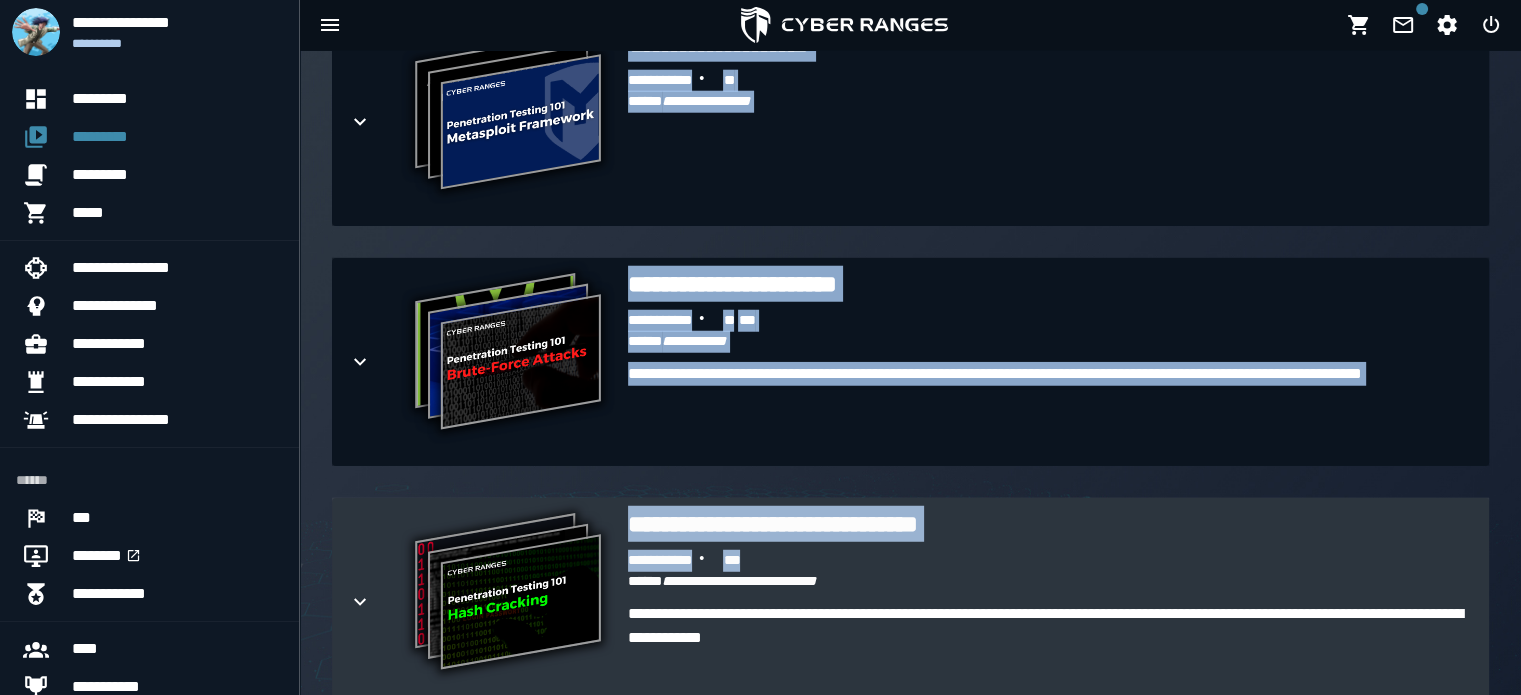 drag, startPoint x: 318, startPoint y: 215, endPoint x: 1041, endPoint y: 561, distance: 801.5267 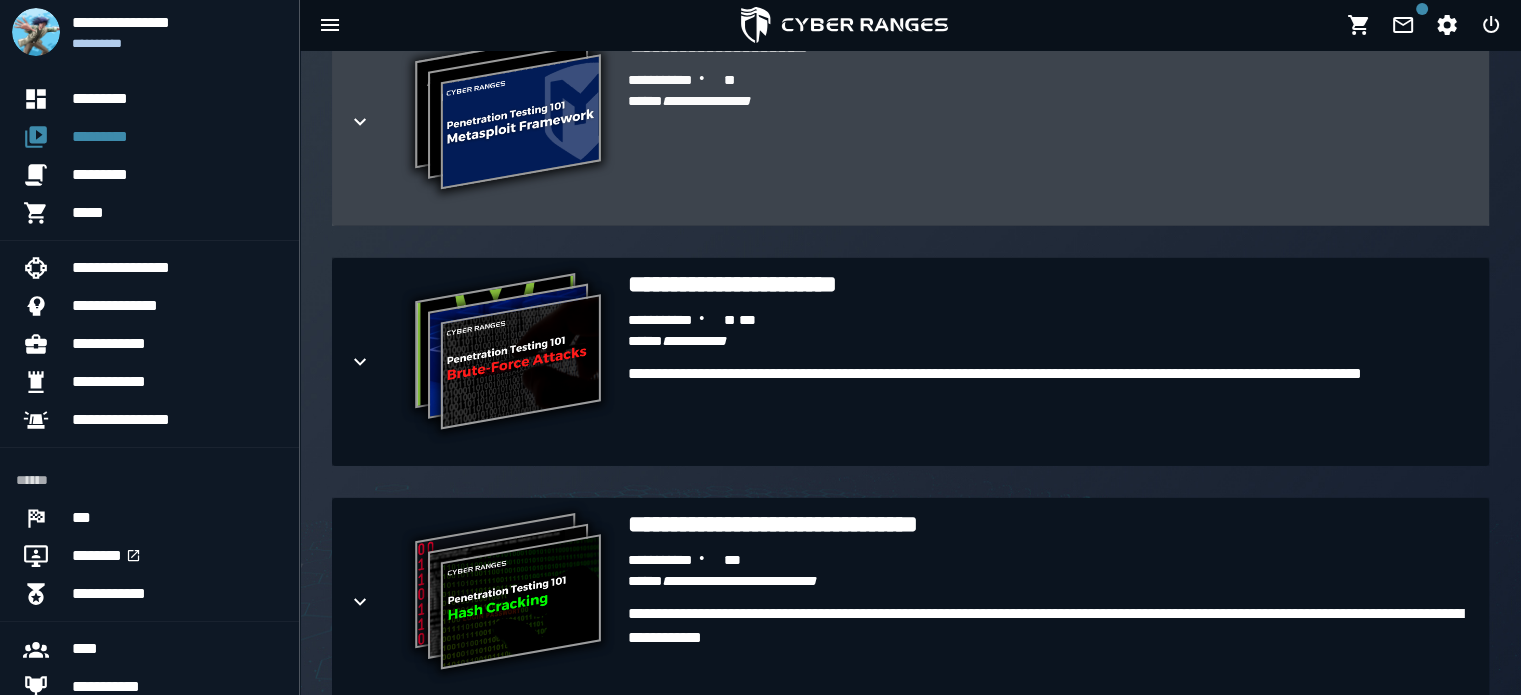 drag, startPoint x: 289, startPoint y: 251, endPoint x: 360, endPoint y: 211, distance: 81.49233 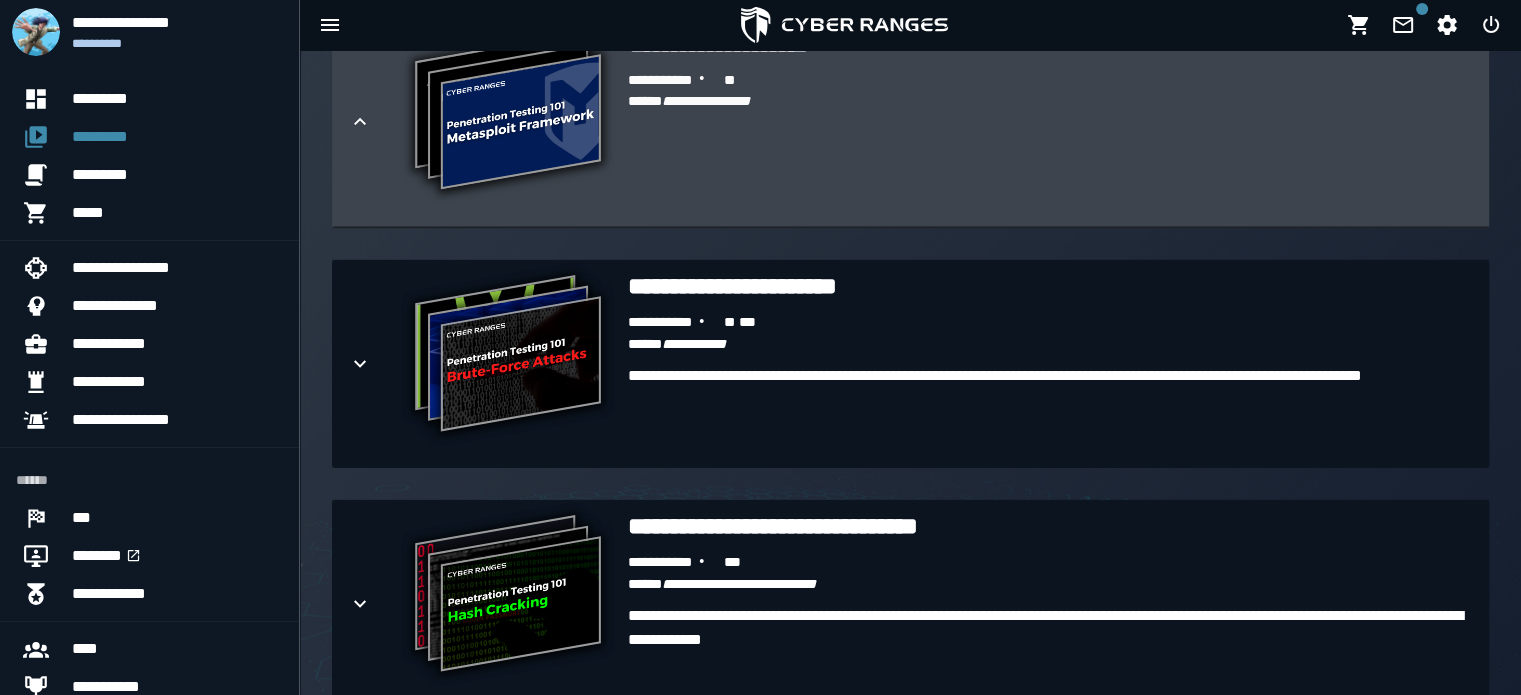 click at bounding box center [376, 122] 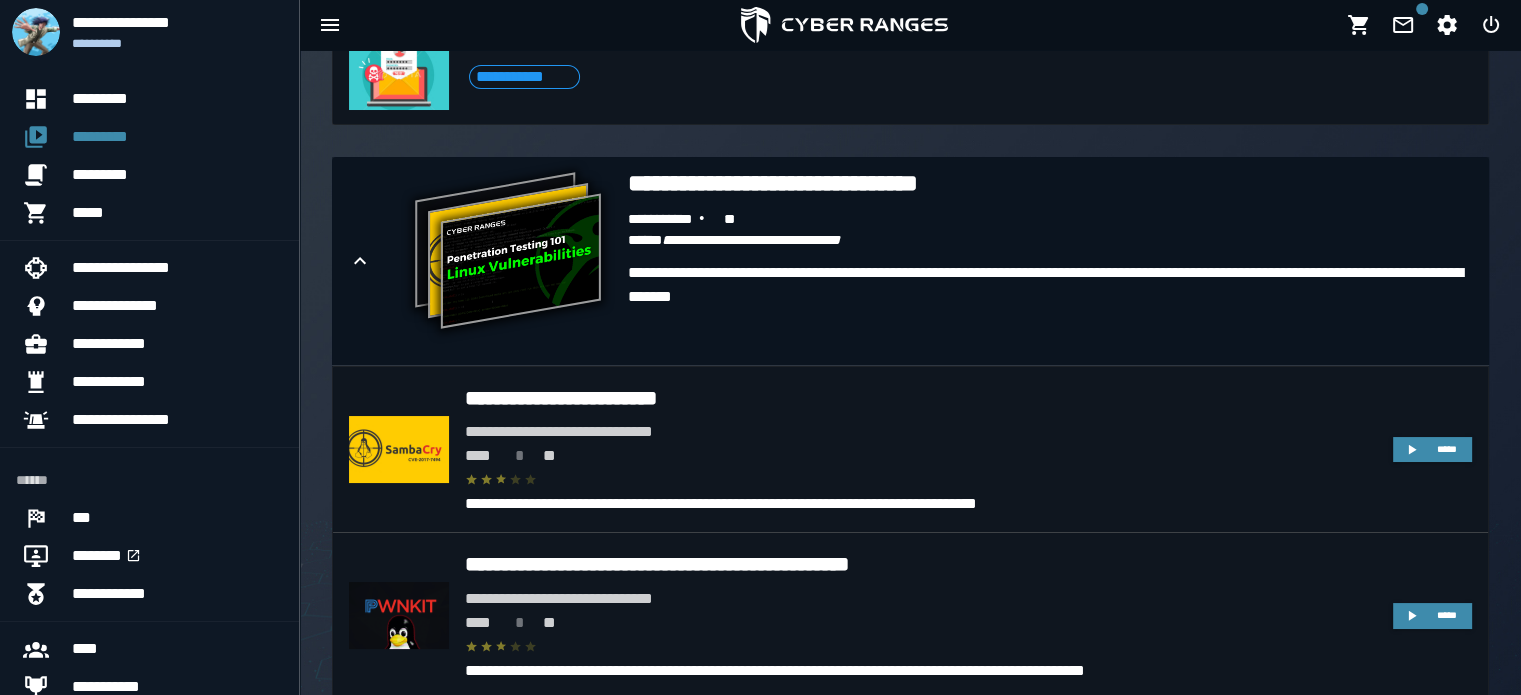 scroll, scrollTop: 4158, scrollLeft: 0, axis: vertical 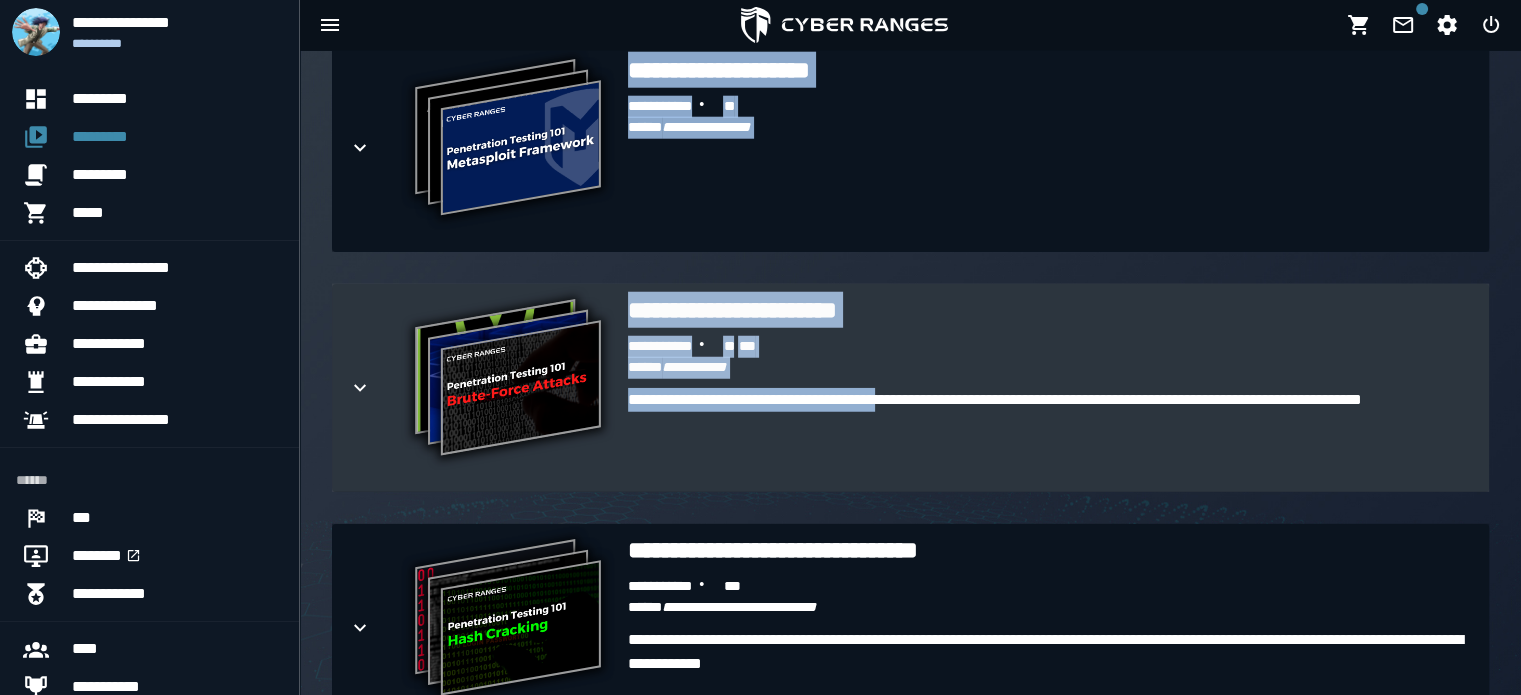 drag, startPoint x: 400, startPoint y: 224, endPoint x: 905, endPoint y: 412, distance: 538.859 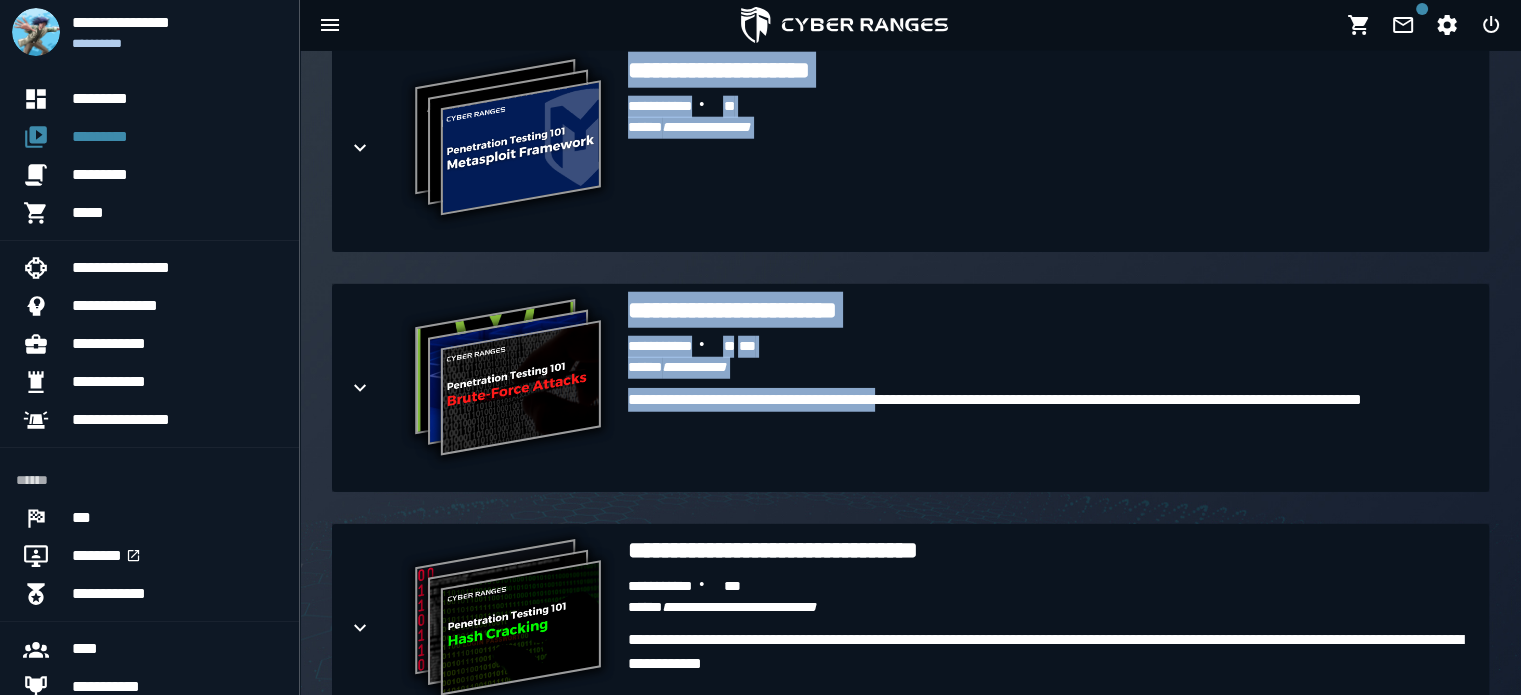 copy on "[FIRST] [LAST] [STREET] [CITY] [STATE] [ZIP] [COUNTRY] [PHONE] [EMAIL] [DOB] [SSN] [CC] [LICENSE]" 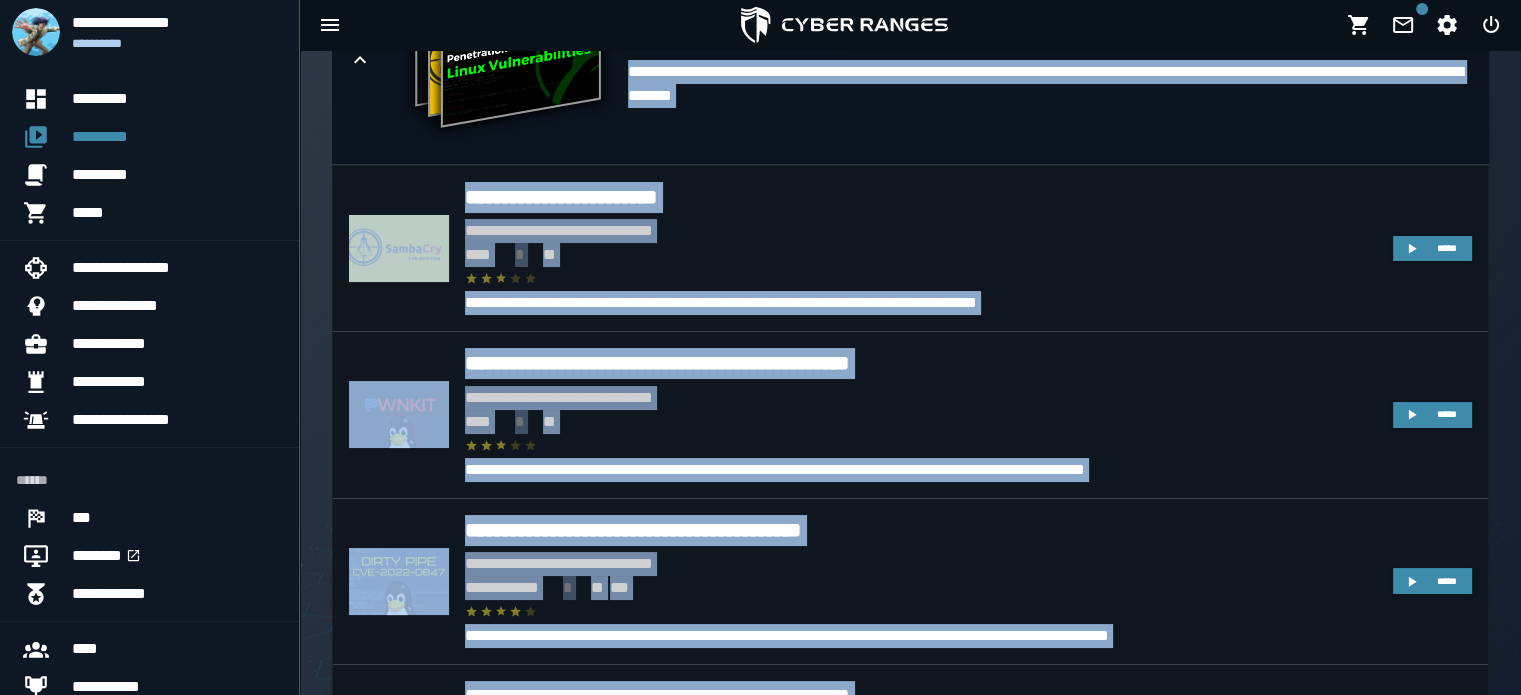 scroll, scrollTop: 4391, scrollLeft: 0, axis: vertical 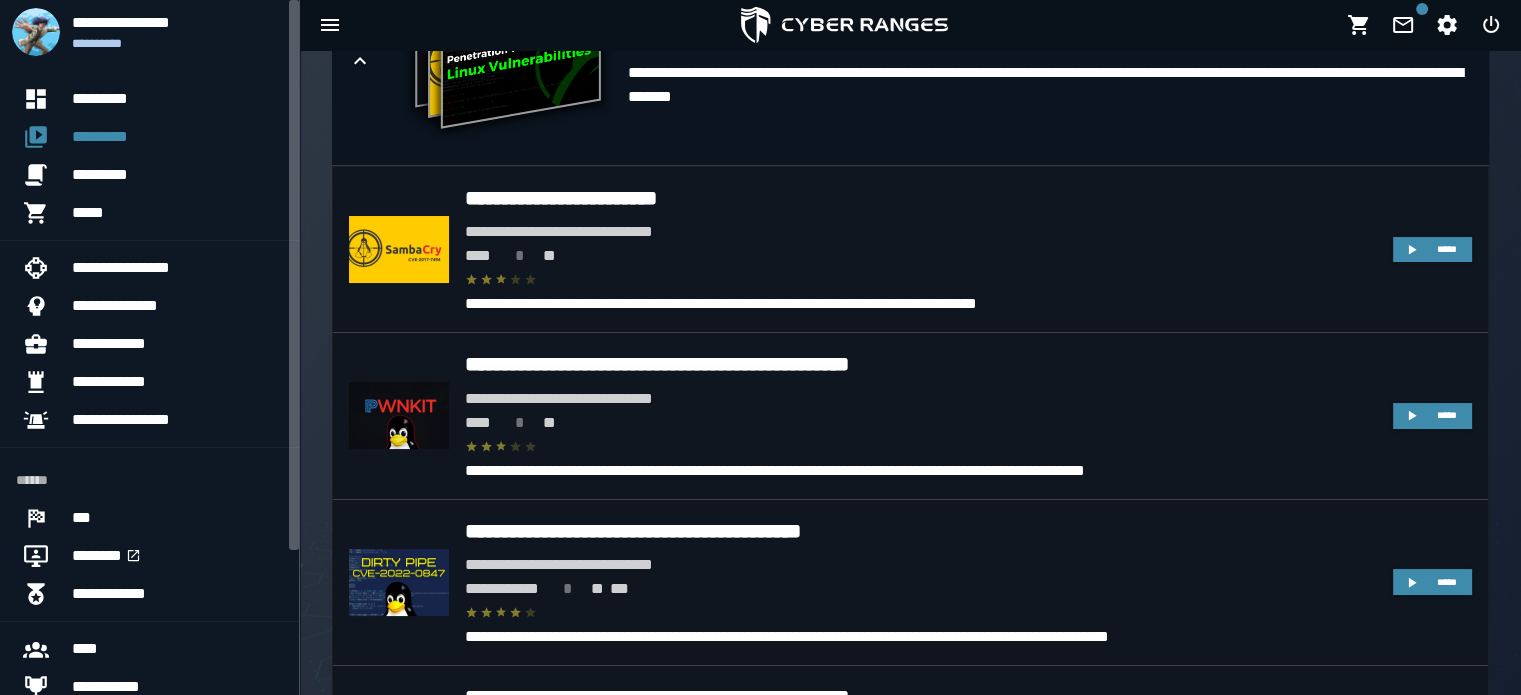 click 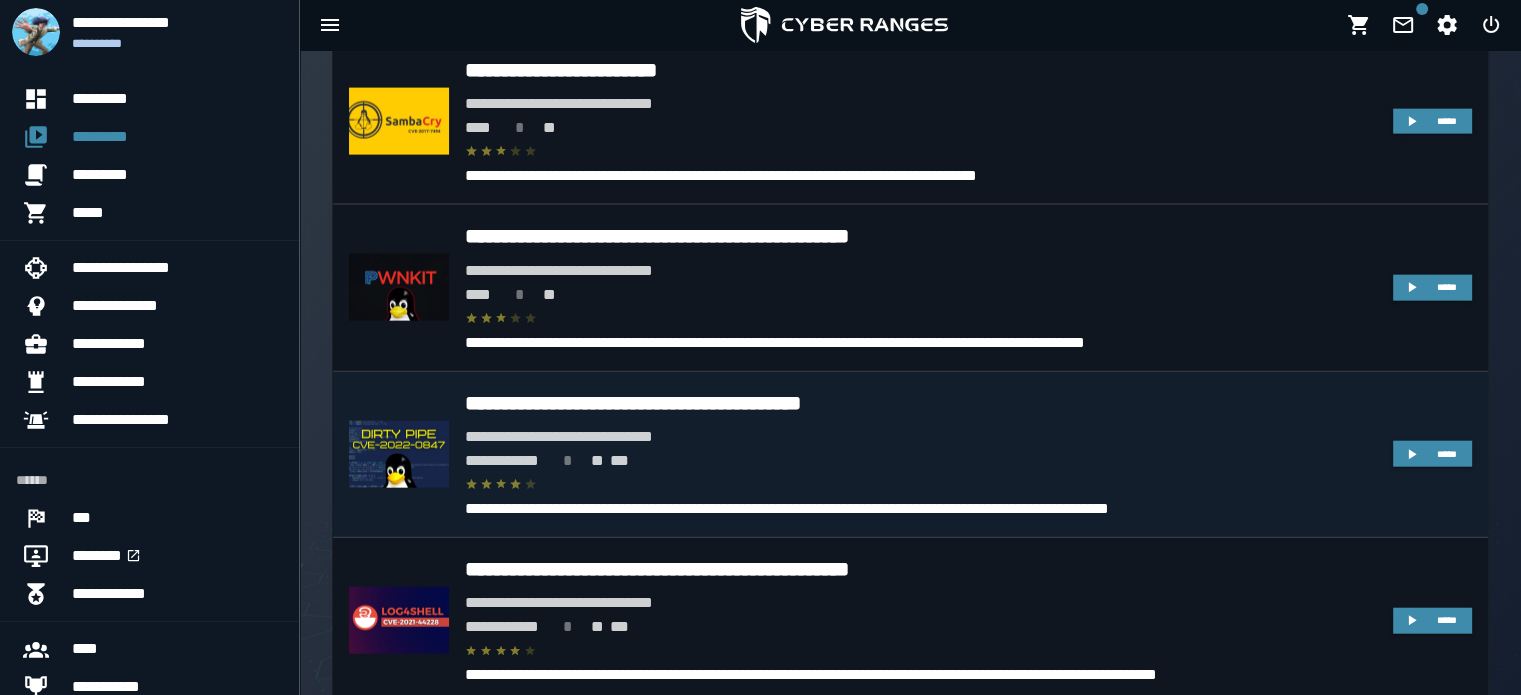 scroll, scrollTop: 4517, scrollLeft: 0, axis: vertical 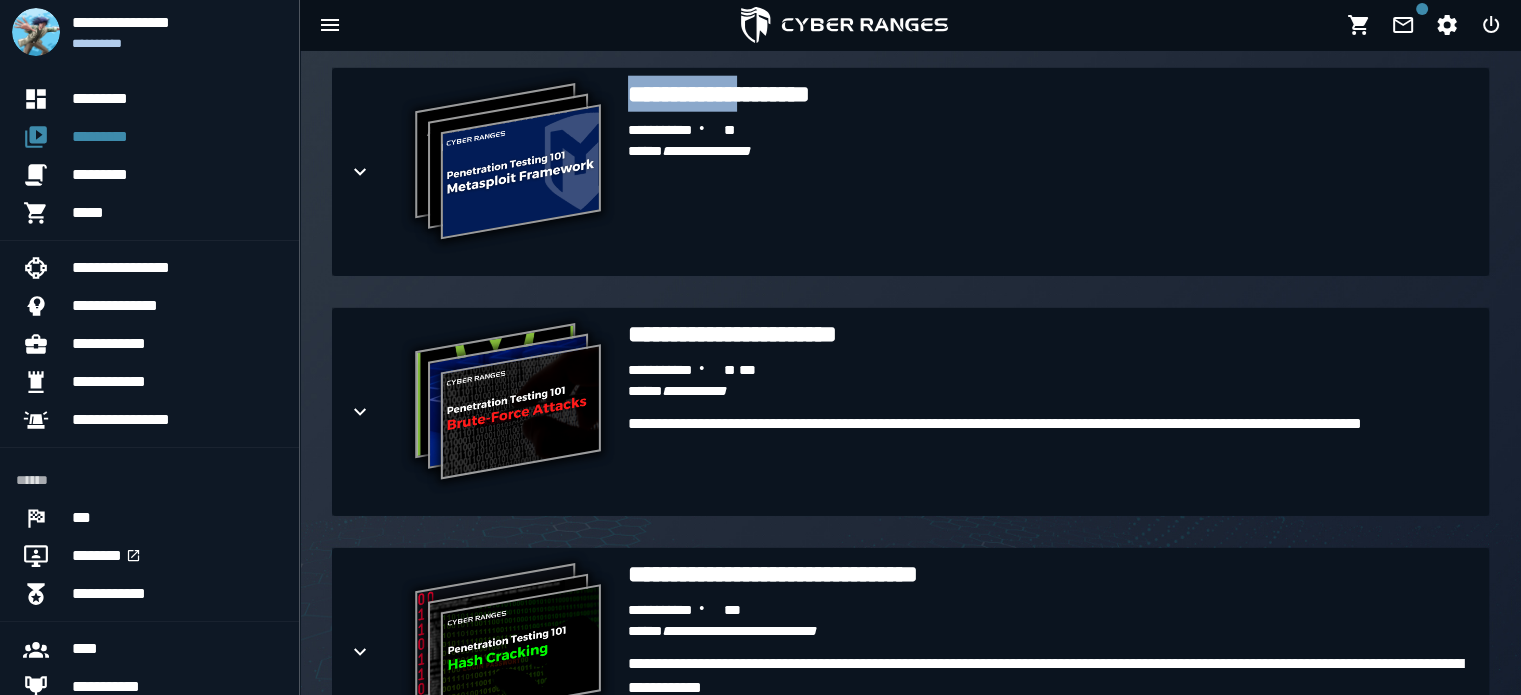 drag, startPoint x: 623, startPoint y: 202, endPoint x: 759, endPoint y: 60, distance: 196.62146 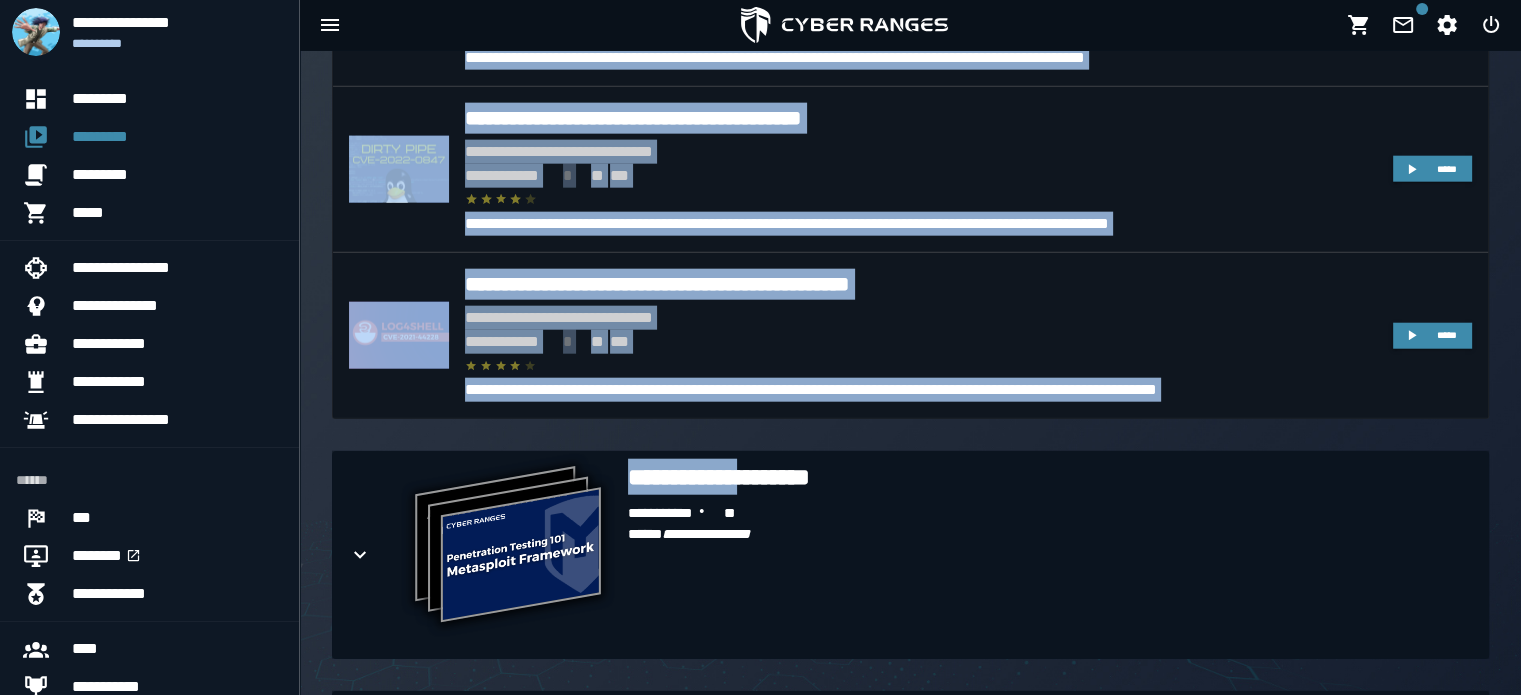 scroll, scrollTop: 4790, scrollLeft: 0, axis: vertical 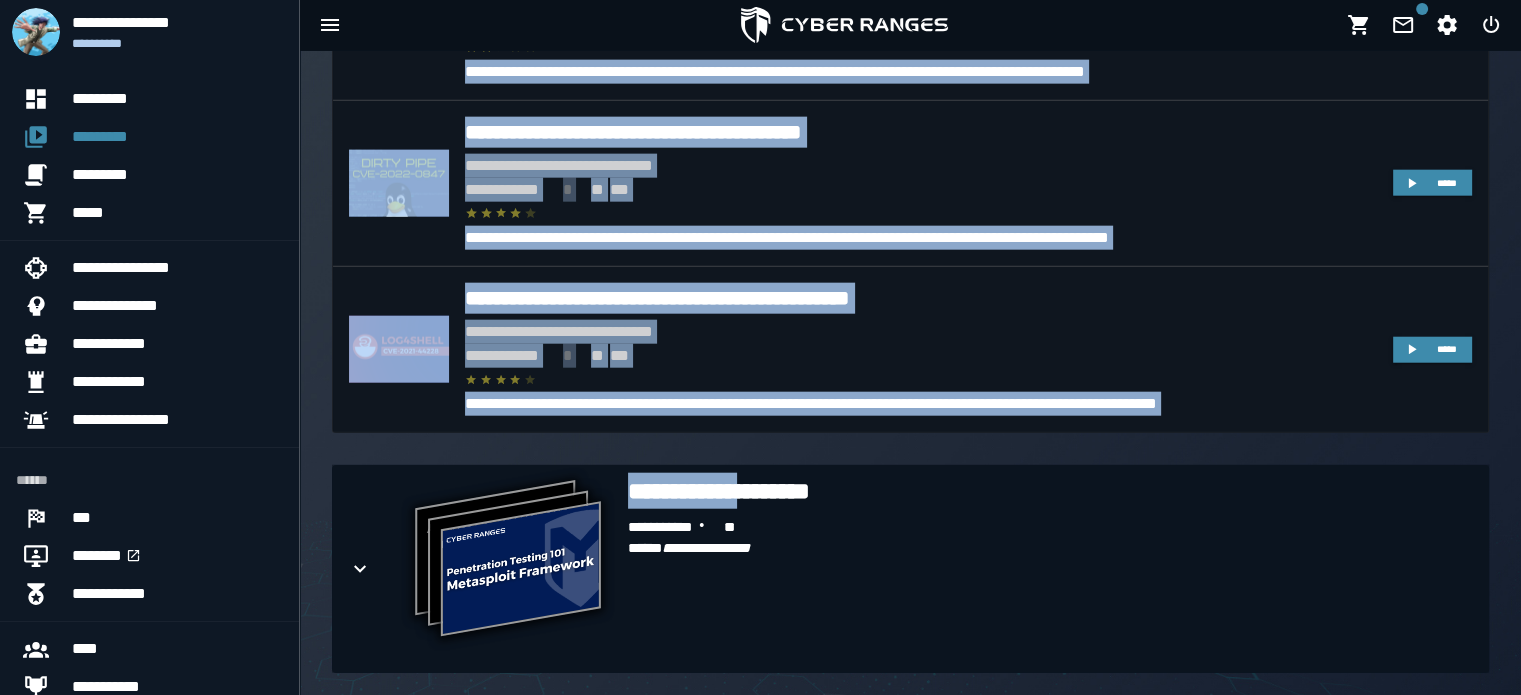copy on "[FIRST] [LAST] [STREET] [CITY] [STATE] [ZIP] [COUNTRY] [PHONE] [EMAIL] [DOB] [SSN] [CC] [LICENSE]" 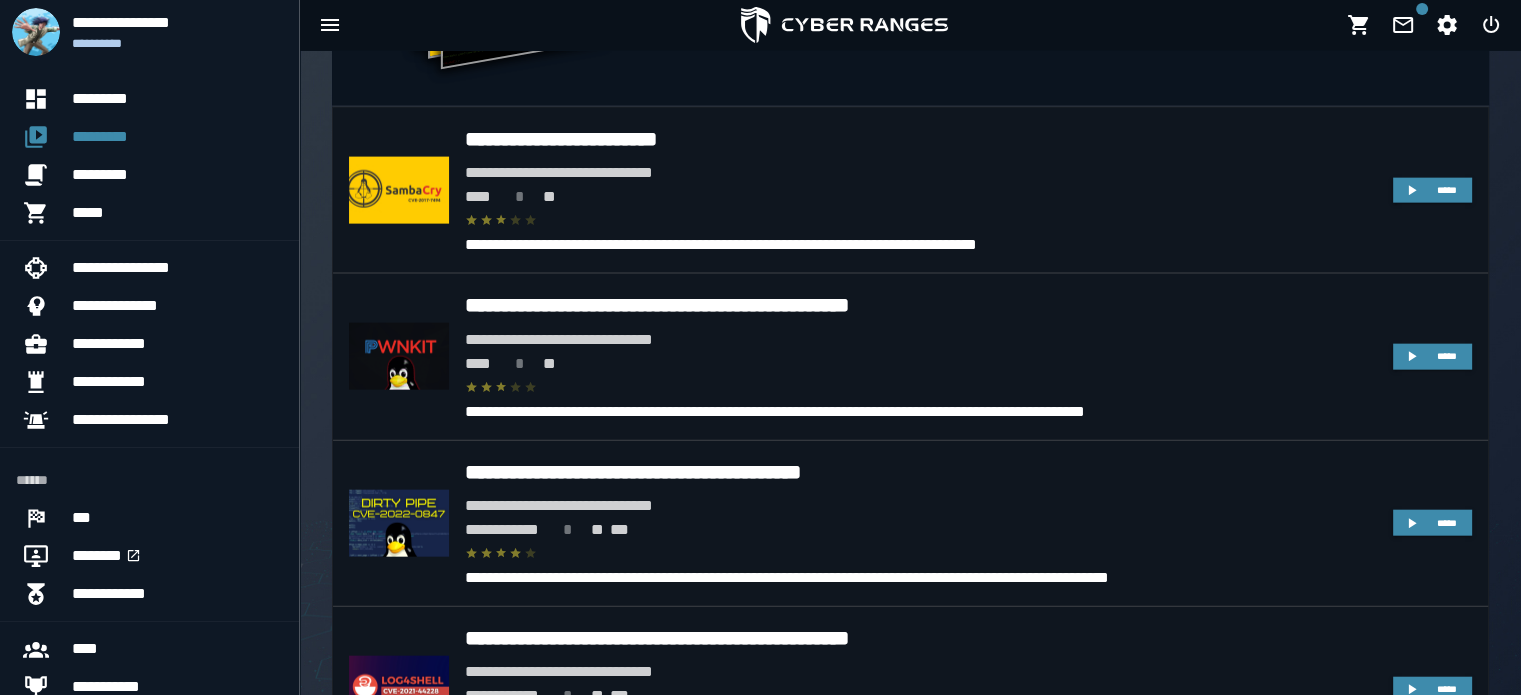 scroll, scrollTop: 4448, scrollLeft: 0, axis: vertical 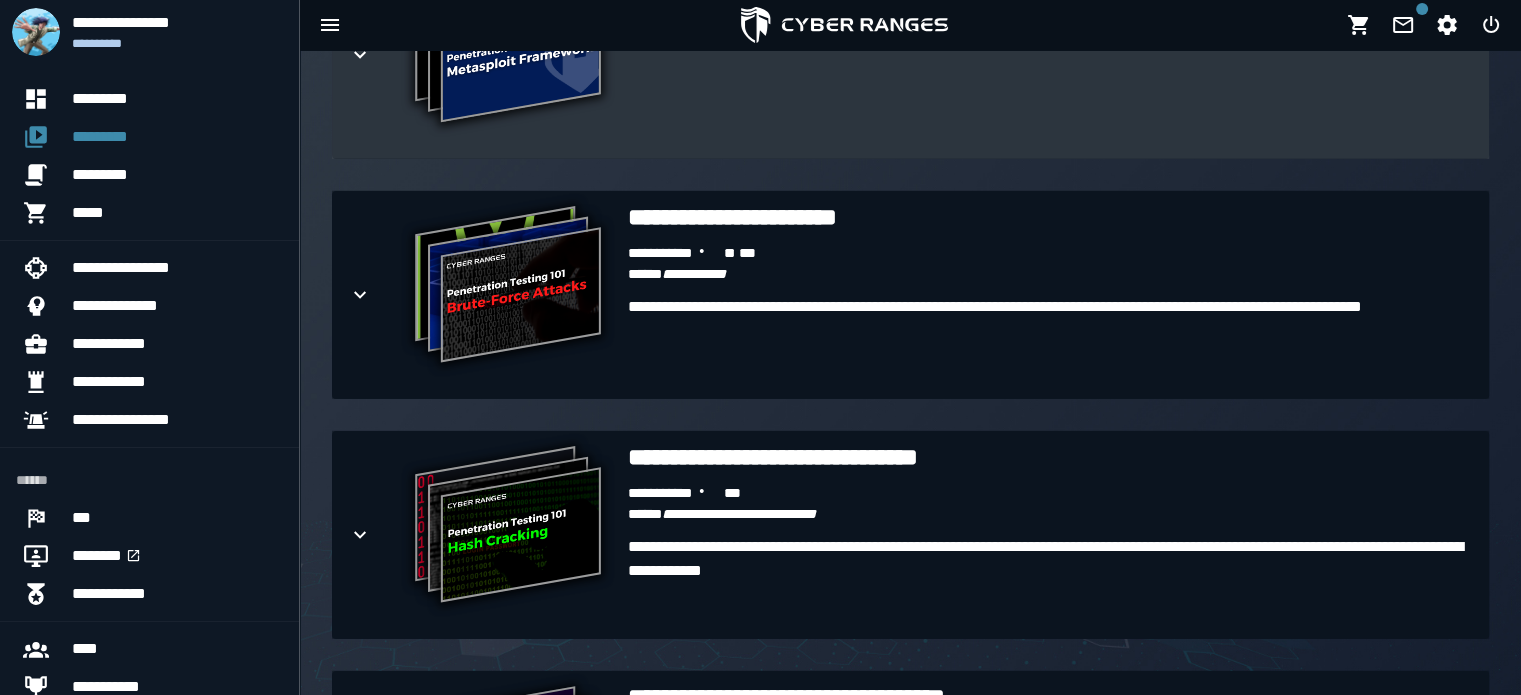 drag, startPoint x: 330, startPoint y: 242, endPoint x: 836, endPoint y: 83, distance: 530.39325 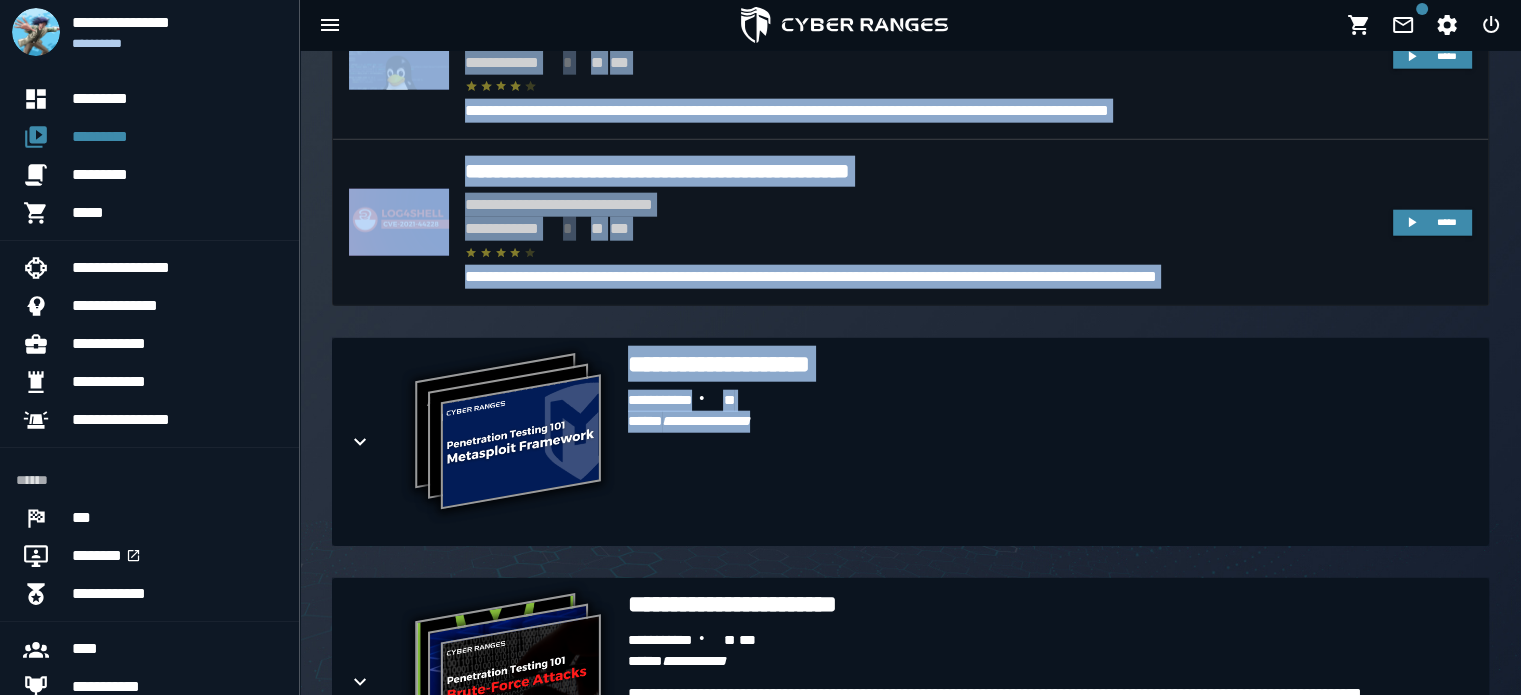 scroll, scrollTop: 4884, scrollLeft: 0, axis: vertical 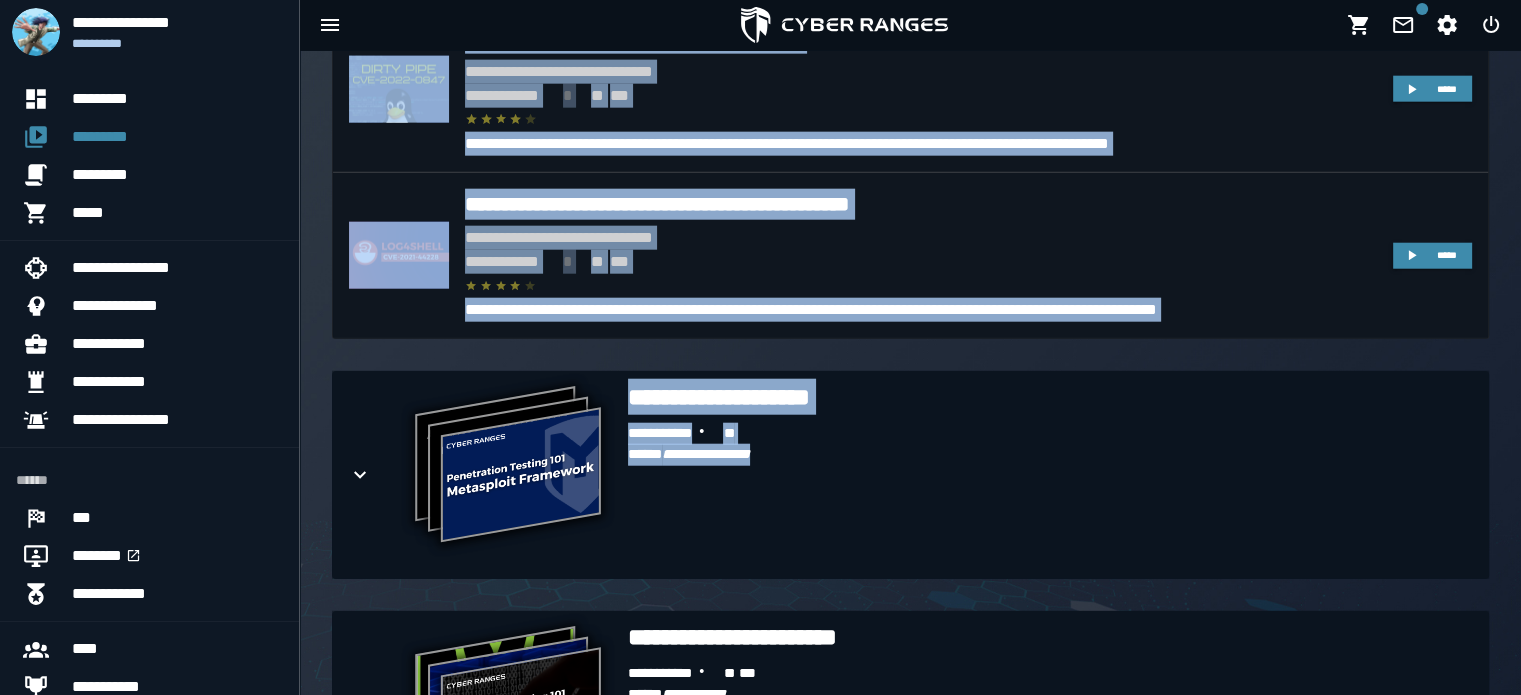 copy on "[FIRST] [LAST] [STREET] [CITY] [STATE] [ZIP] [COUNTRY] [PHONE] [EMAIL] [DOB] [SSN] [CC] [LICENSE]" 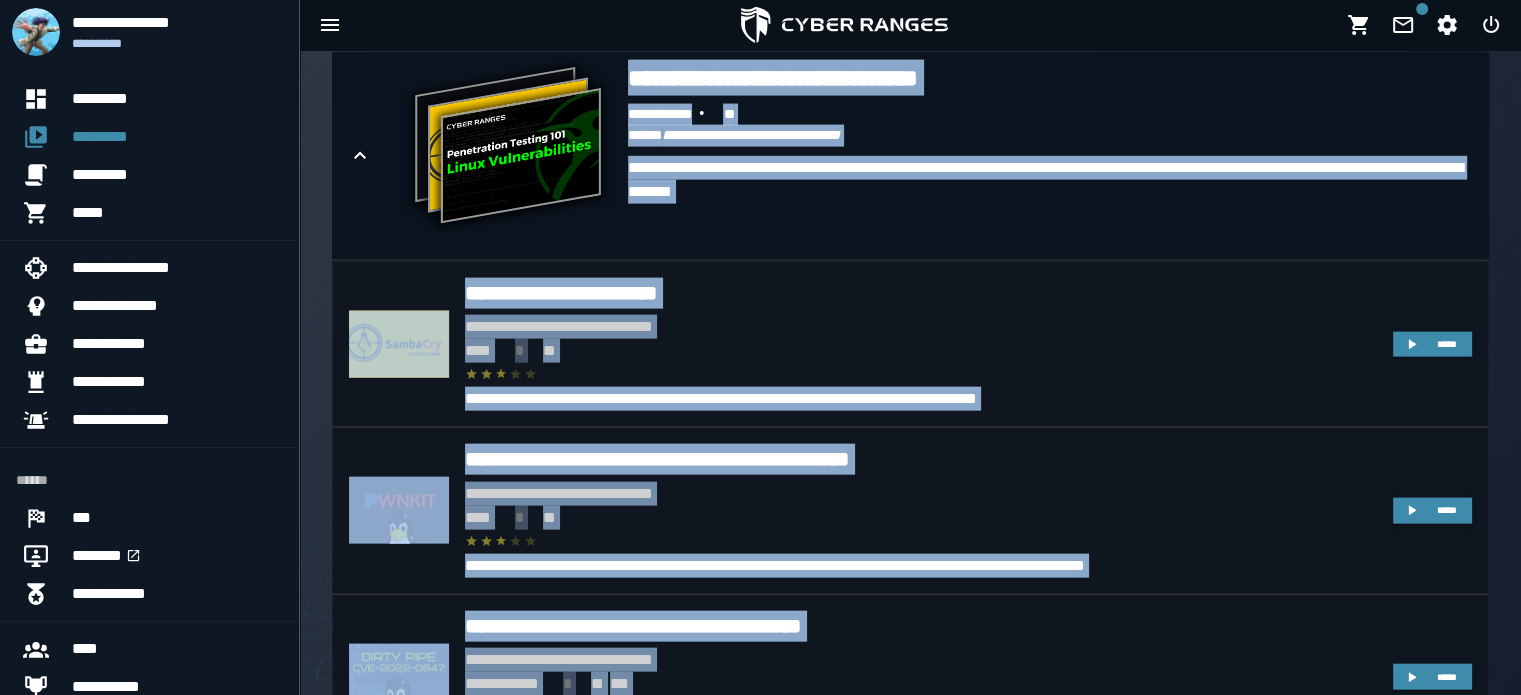 scroll, scrollTop: 4296, scrollLeft: 0, axis: vertical 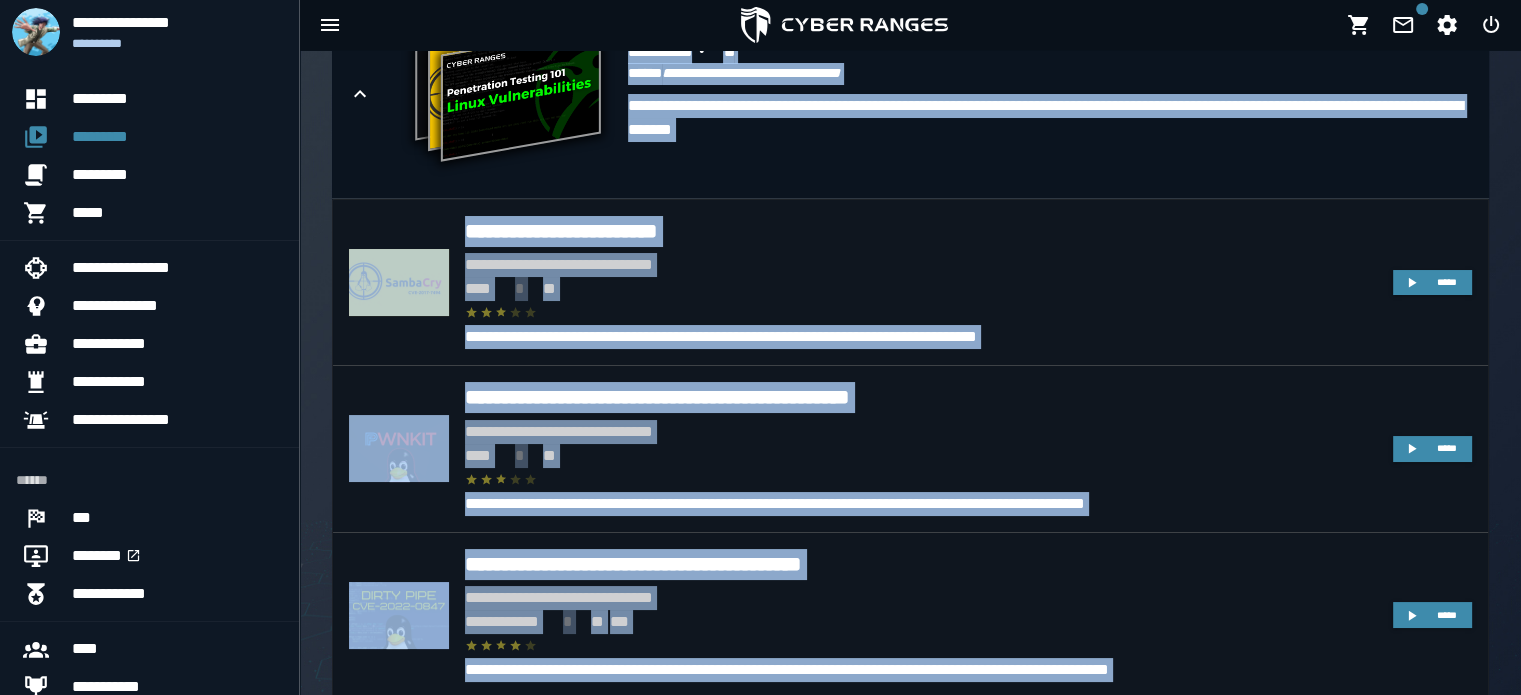 click on "[FIRST] [LAST] [STREET] [CITY] [STATE] [ZIP] [COUNTRY] [PHONE] [EMAIL] [DOB] [SSN] [CC] [LICENSE]" at bounding box center [910, 1171] 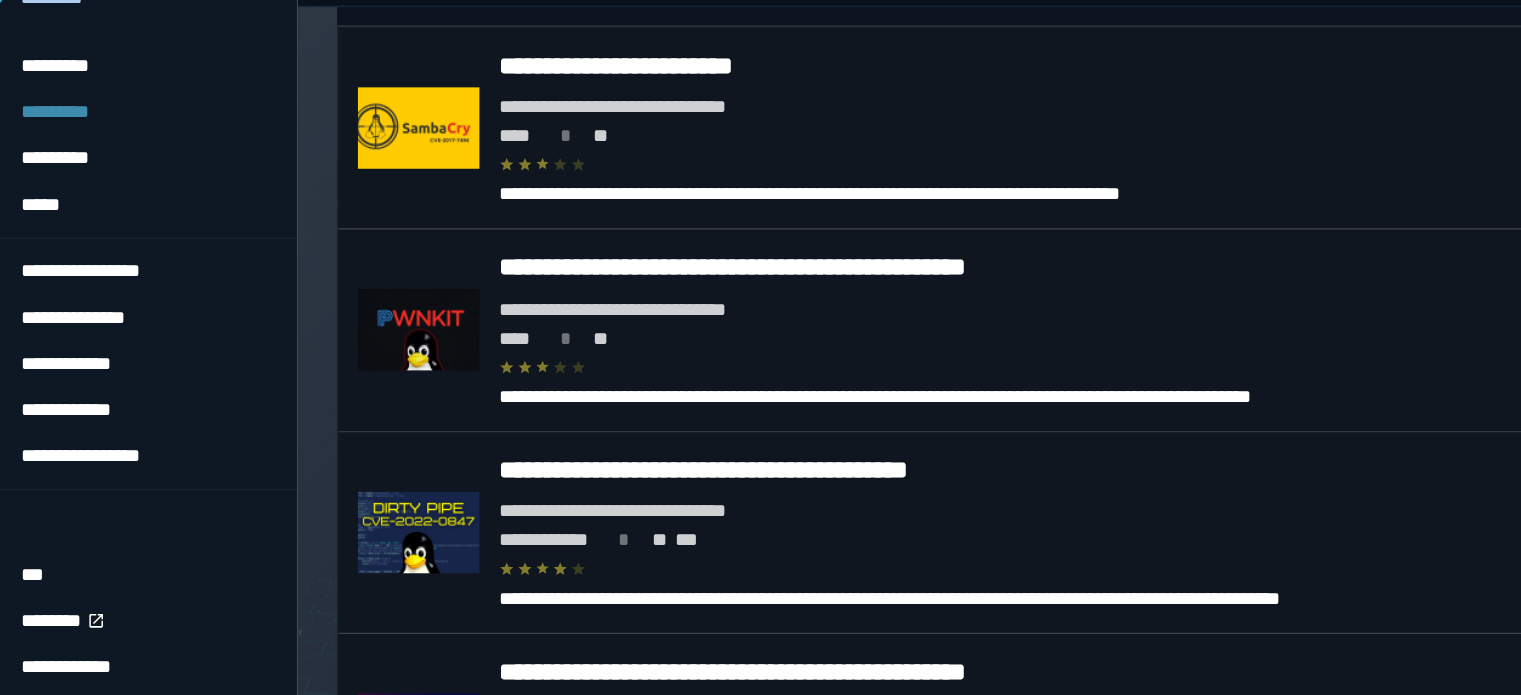 scroll, scrollTop: 4490, scrollLeft: 0, axis: vertical 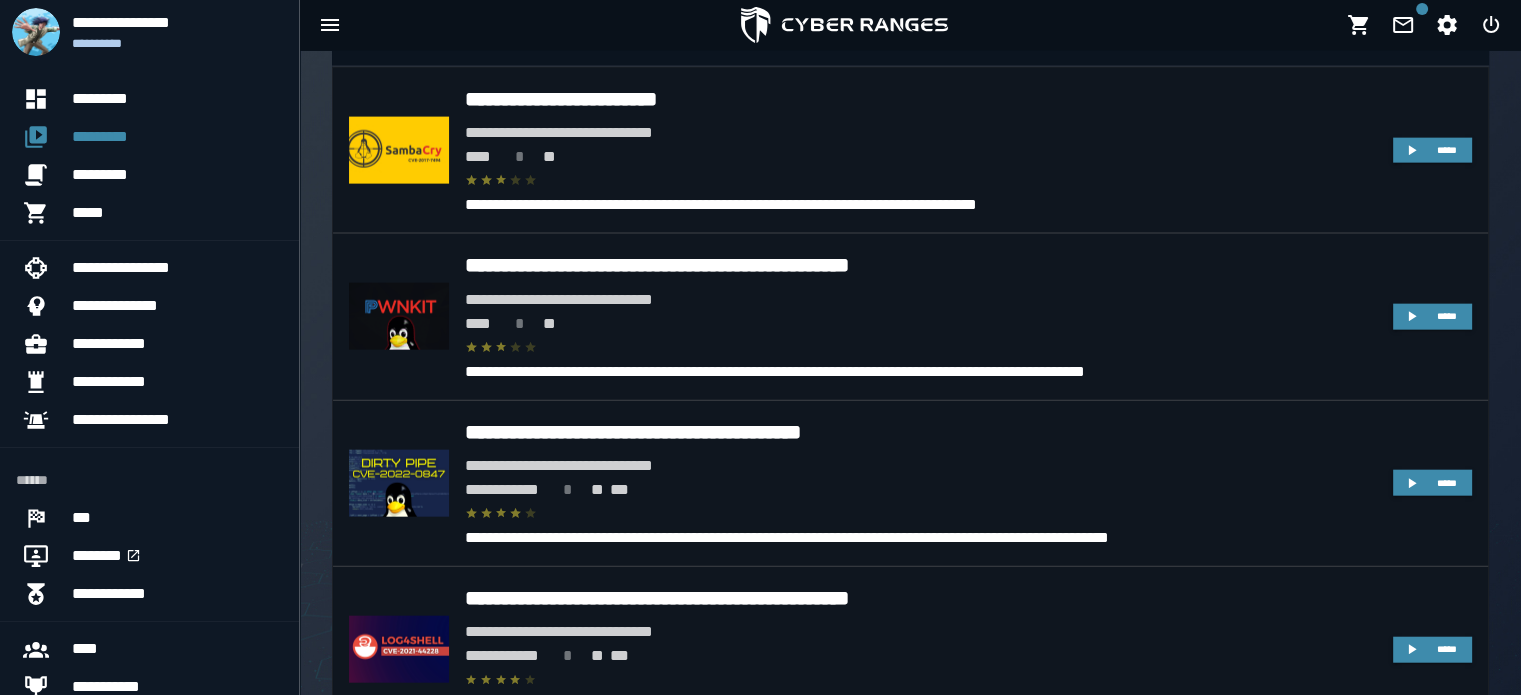 drag, startPoint x: 308, startPoint y: 251, endPoint x: 307, endPoint y: 207, distance: 44.011364 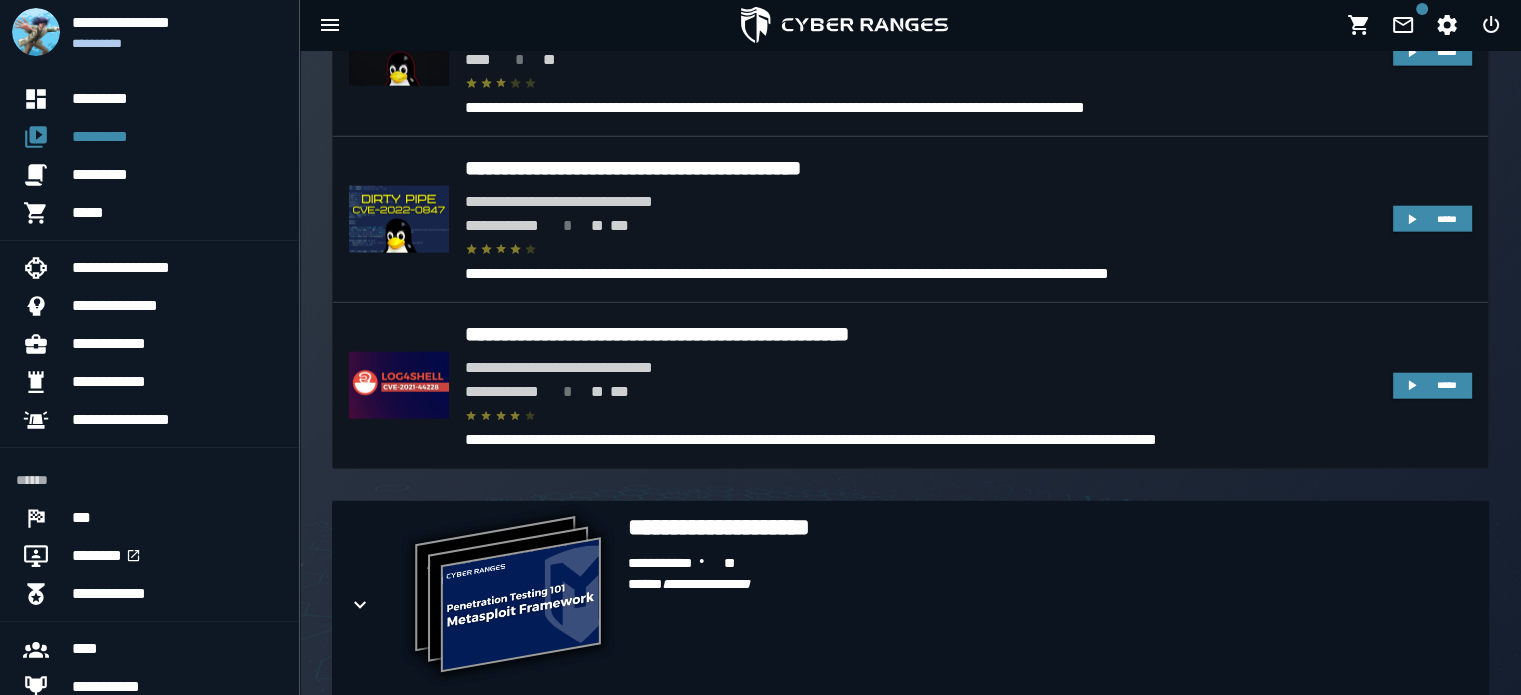 scroll, scrollTop: 4751, scrollLeft: 0, axis: vertical 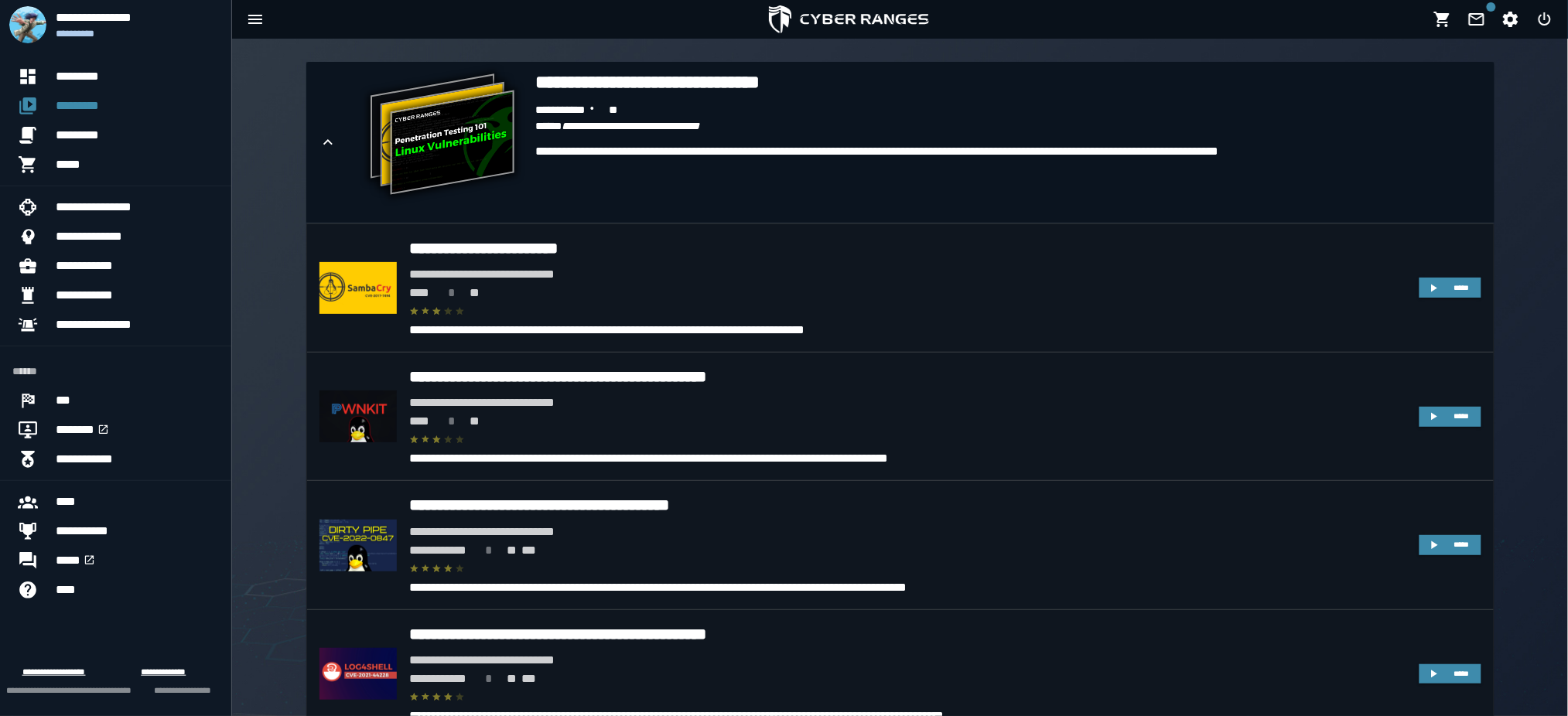 drag, startPoint x: 780, startPoint y: 42, endPoint x: 277, endPoint y: 295, distance: 563.0435 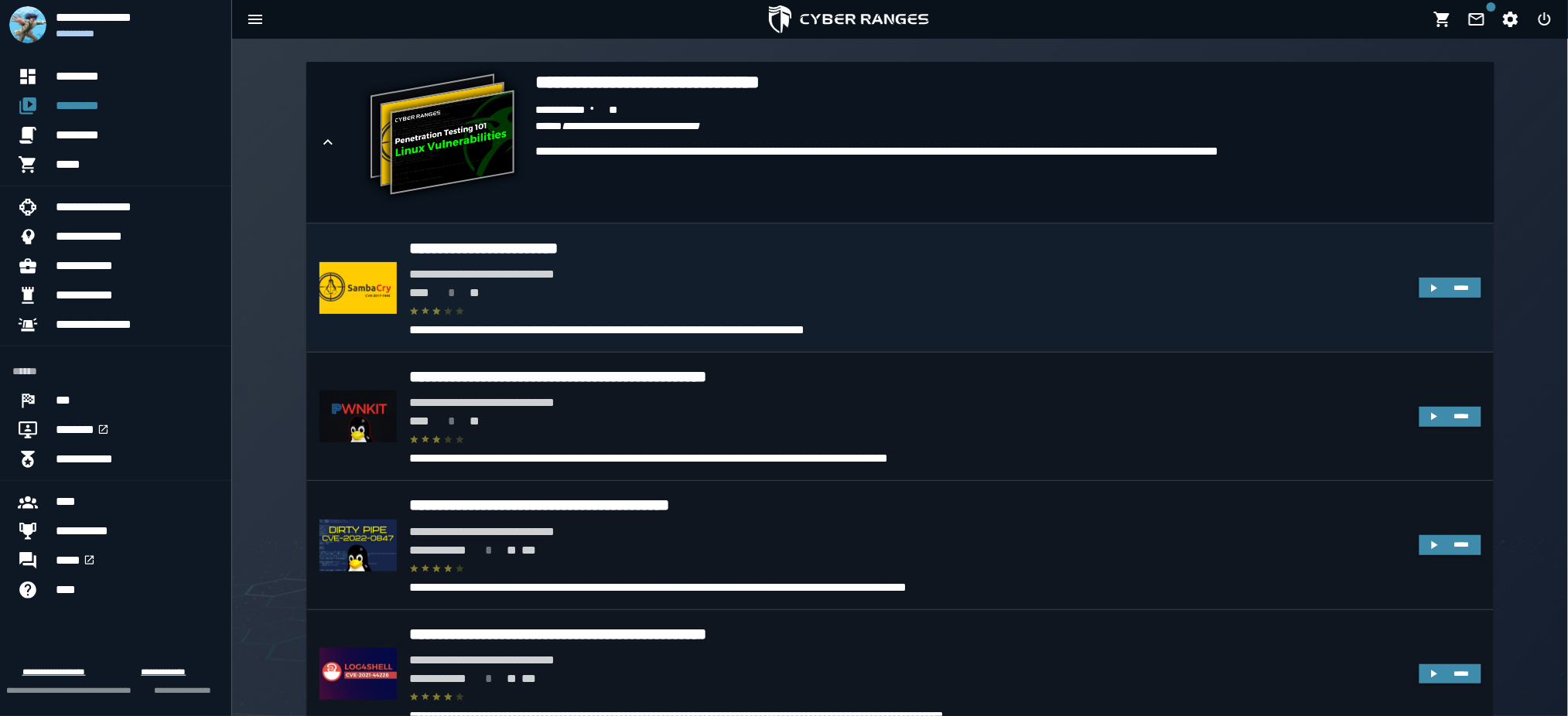 click on "[FIRST] [LAST] [STREET] [CITY] [STATE]" 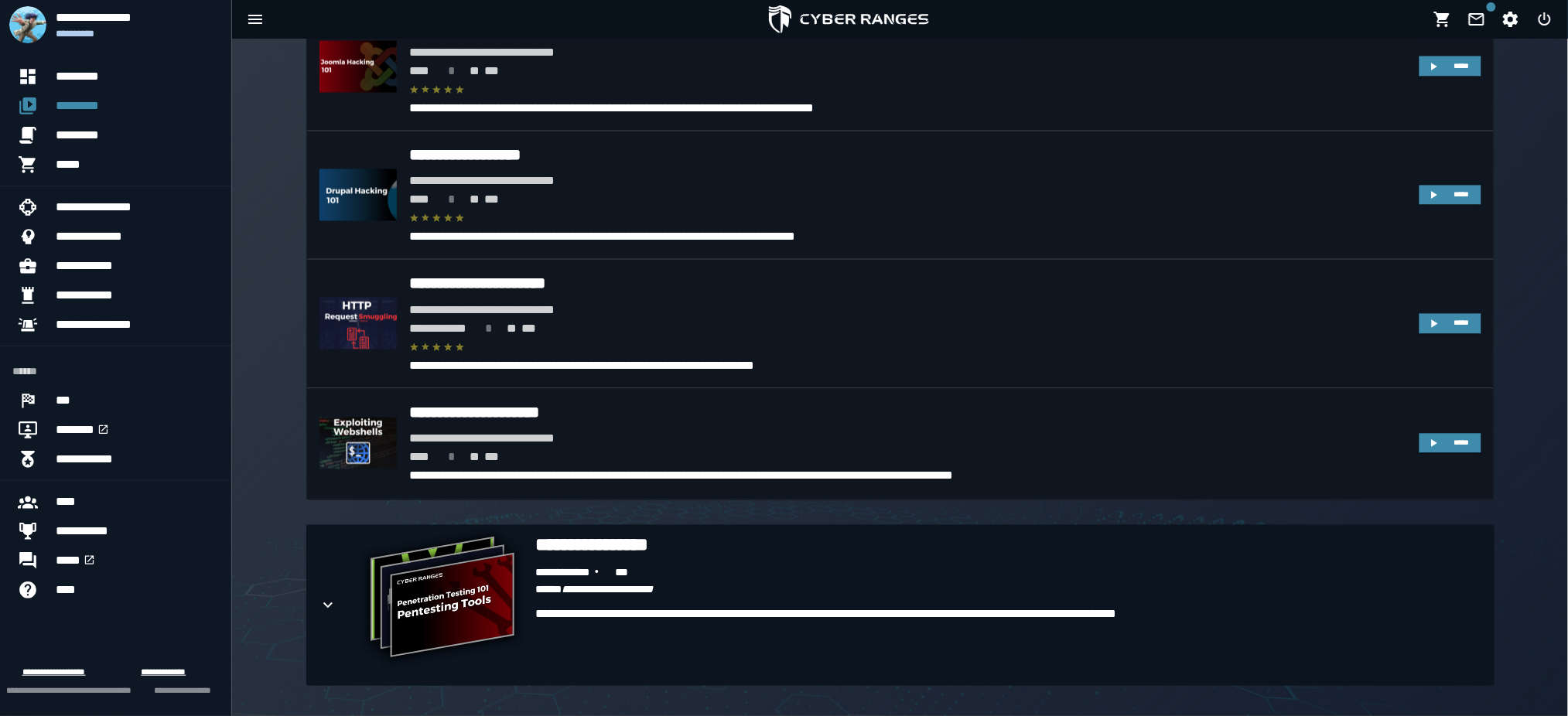 scroll, scrollTop: 7430, scrollLeft: 0, axis: vertical 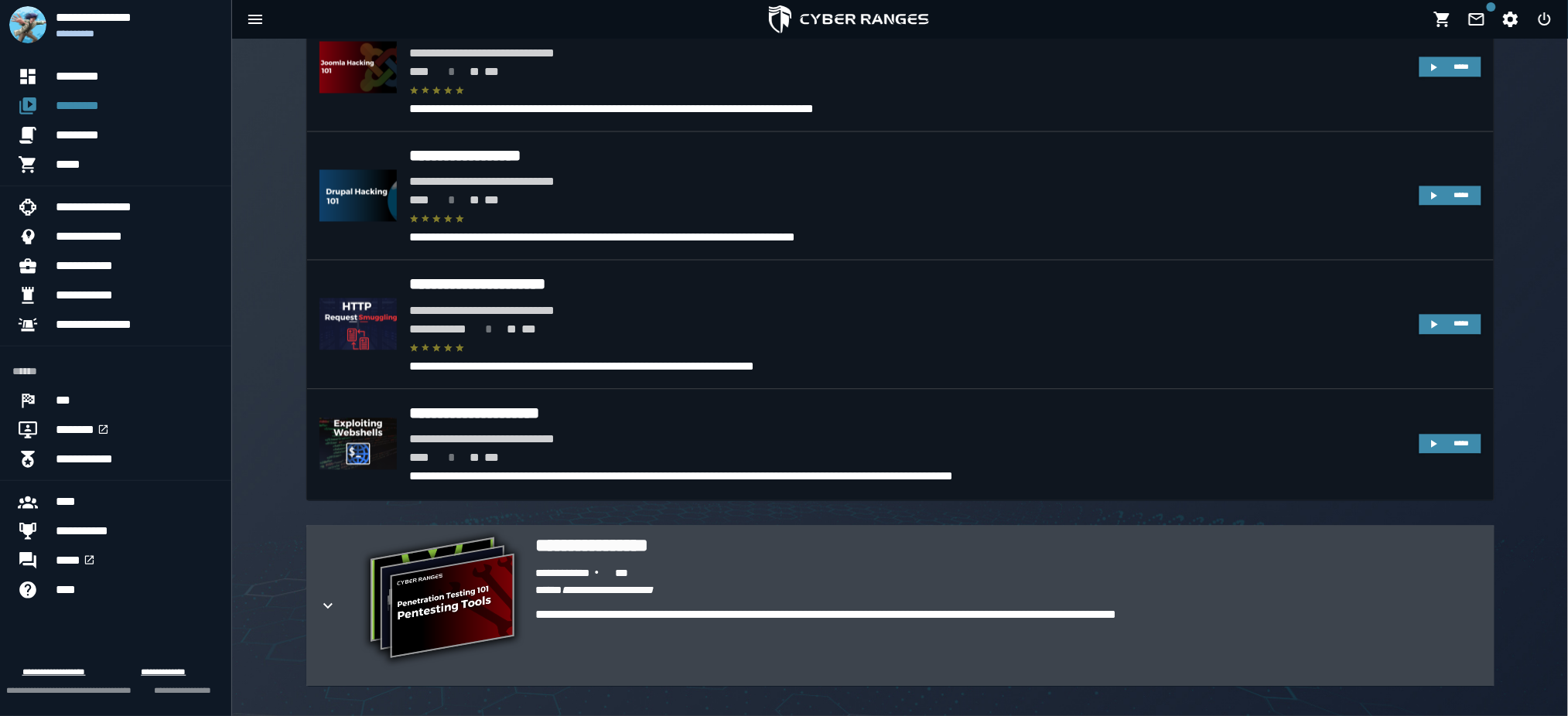 click on "**********" at bounding box center (1009, 546) 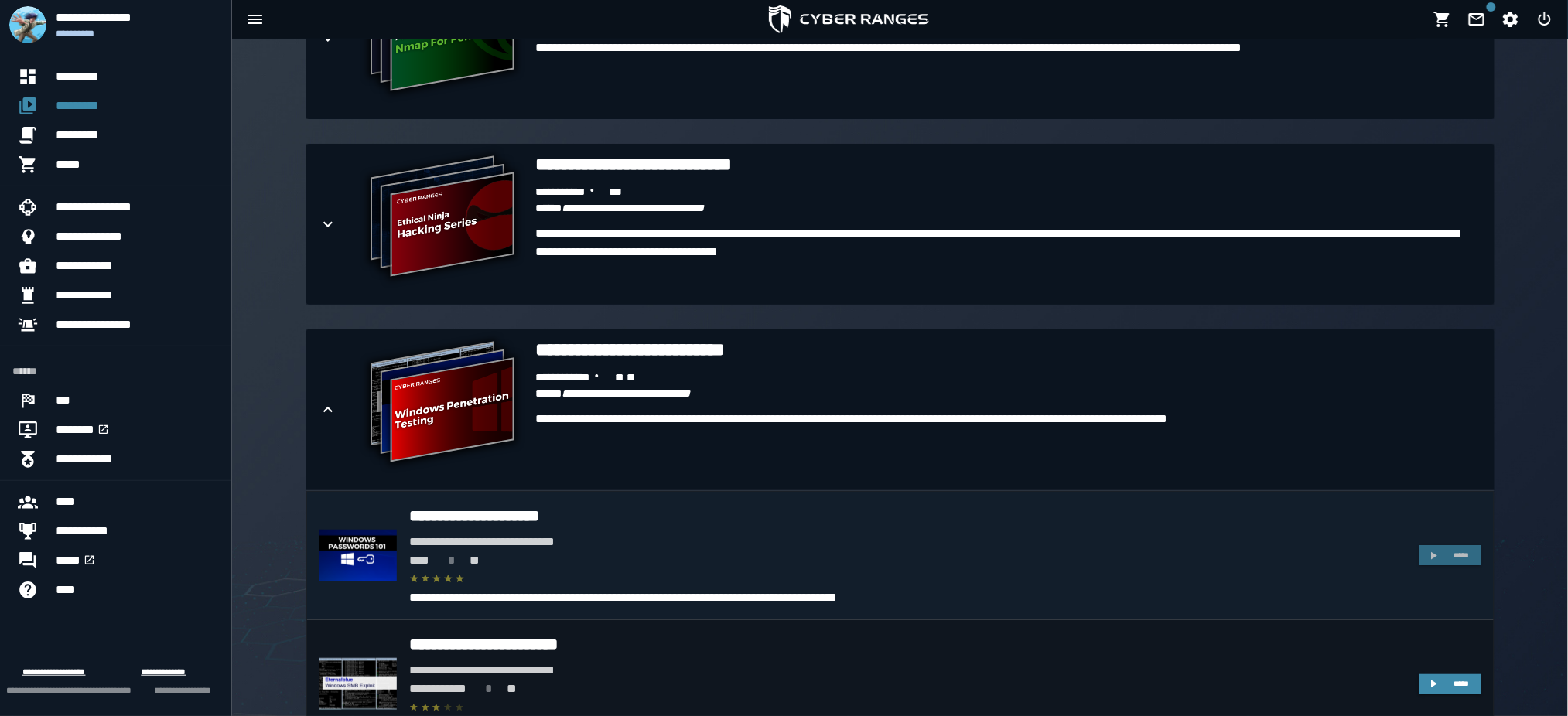 scroll, scrollTop: 1597, scrollLeft: 0, axis: vertical 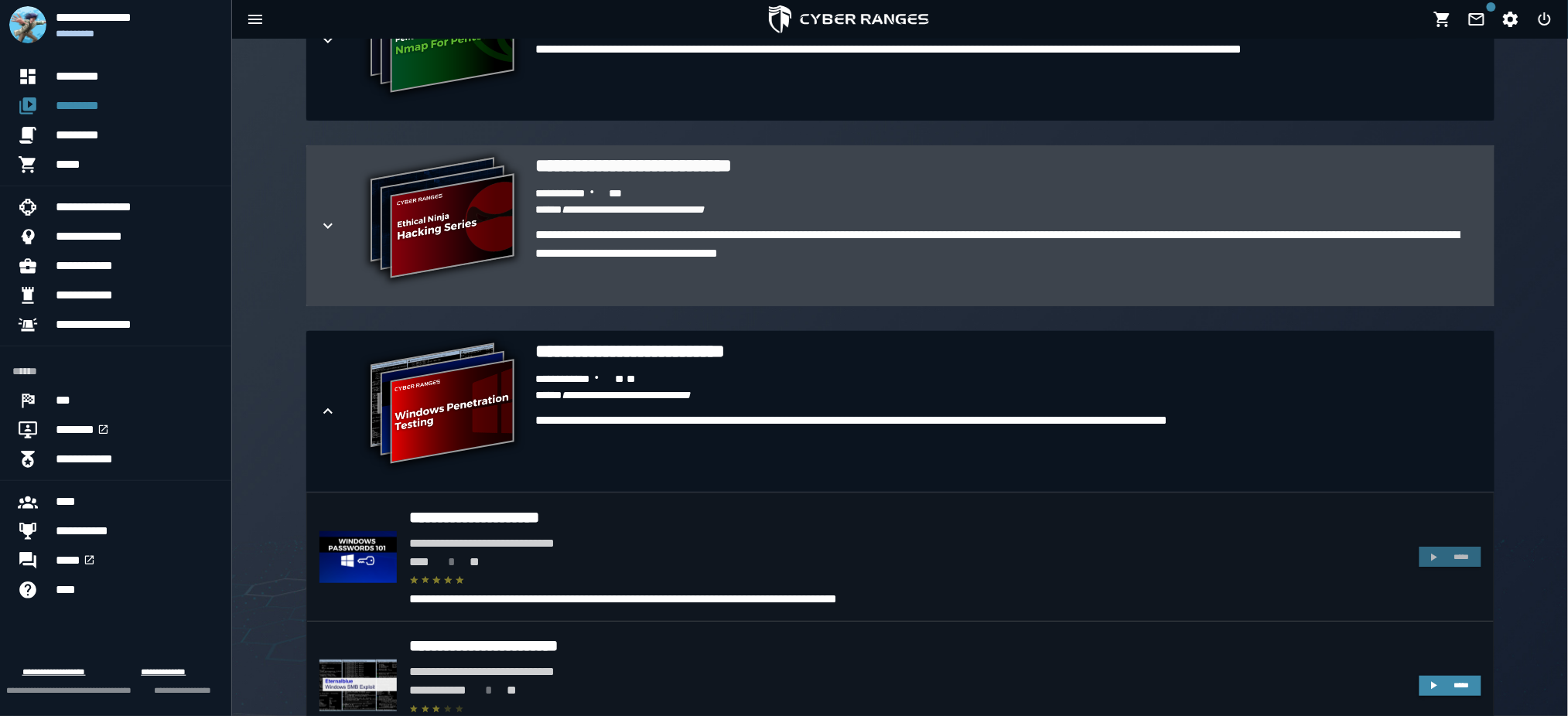 click 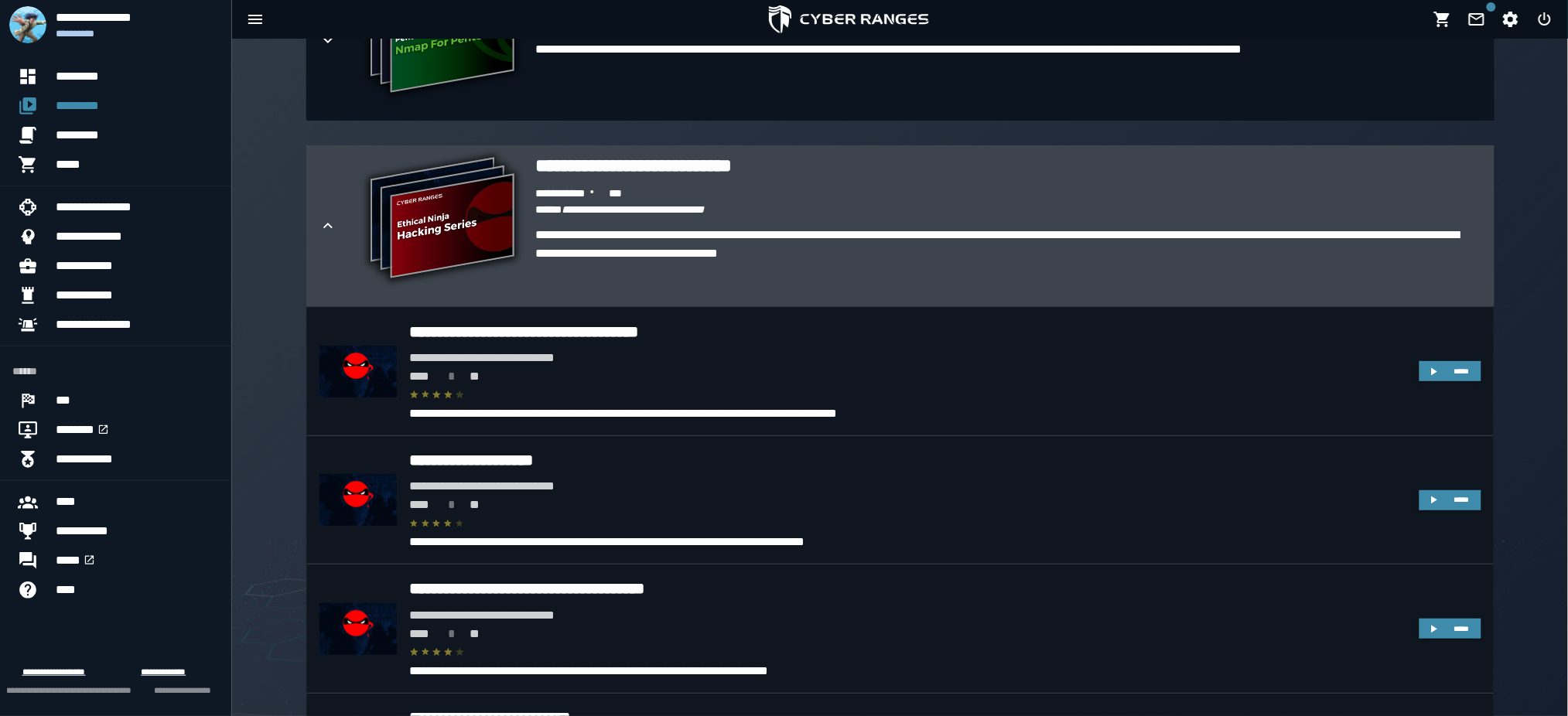 click 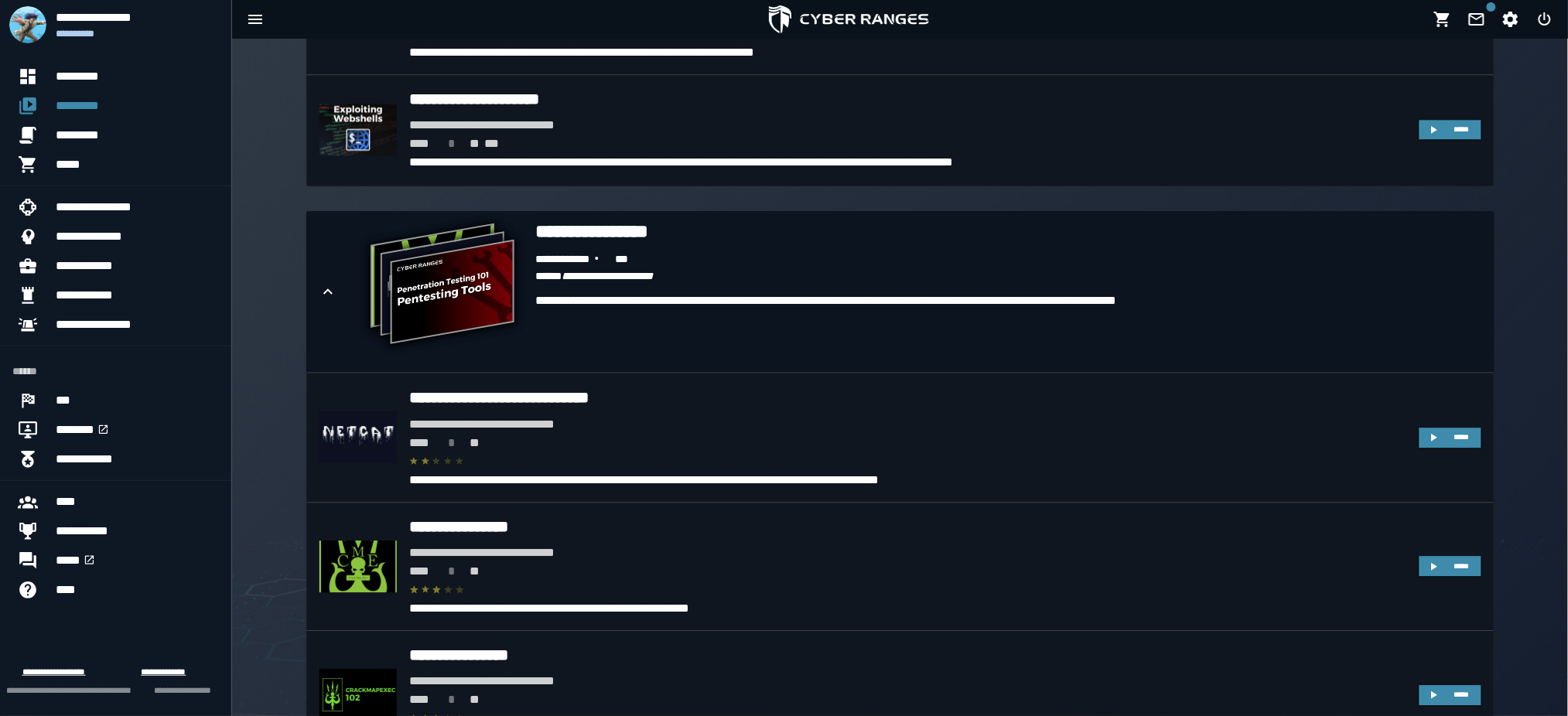 scroll, scrollTop: 8719, scrollLeft: 0, axis: vertical 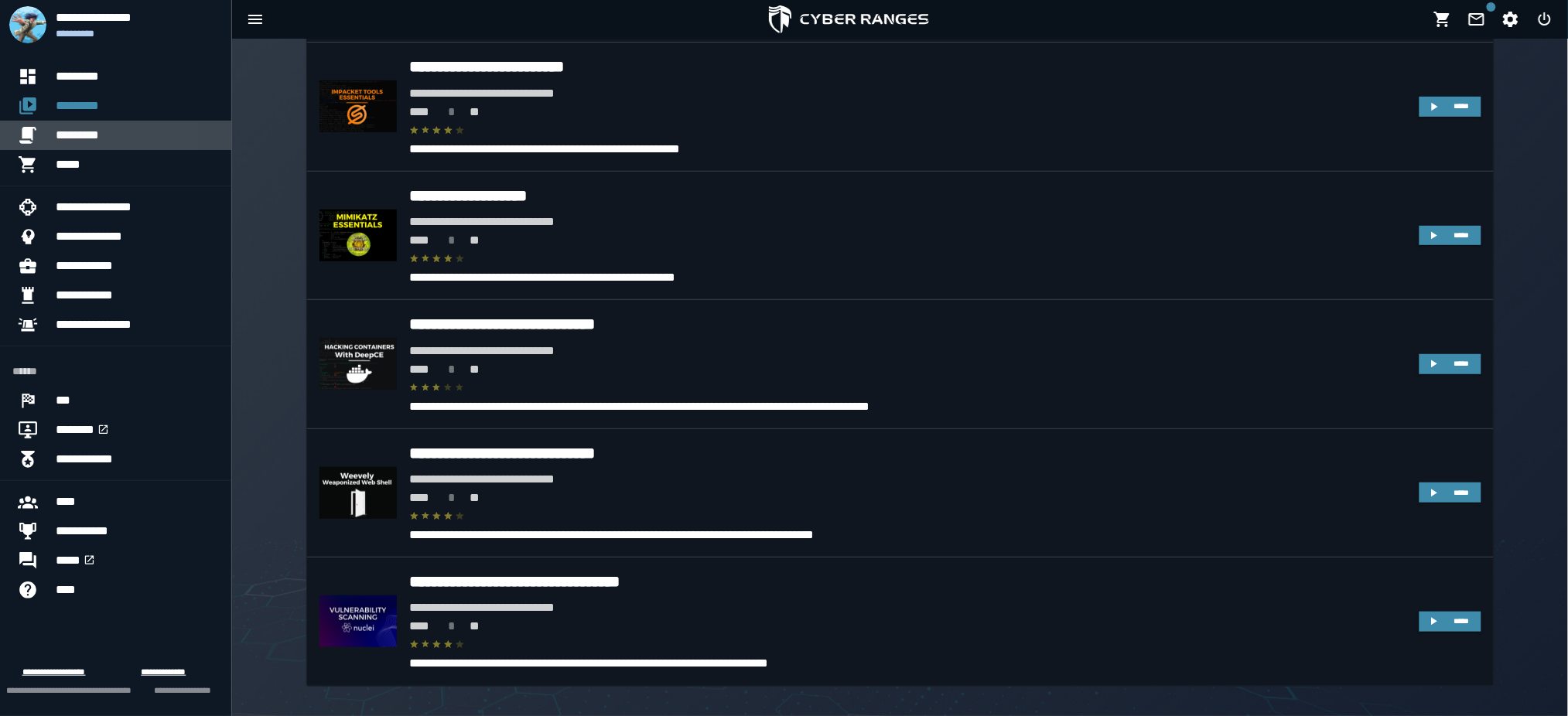 click on "*********" at bounding box center (137, 135) 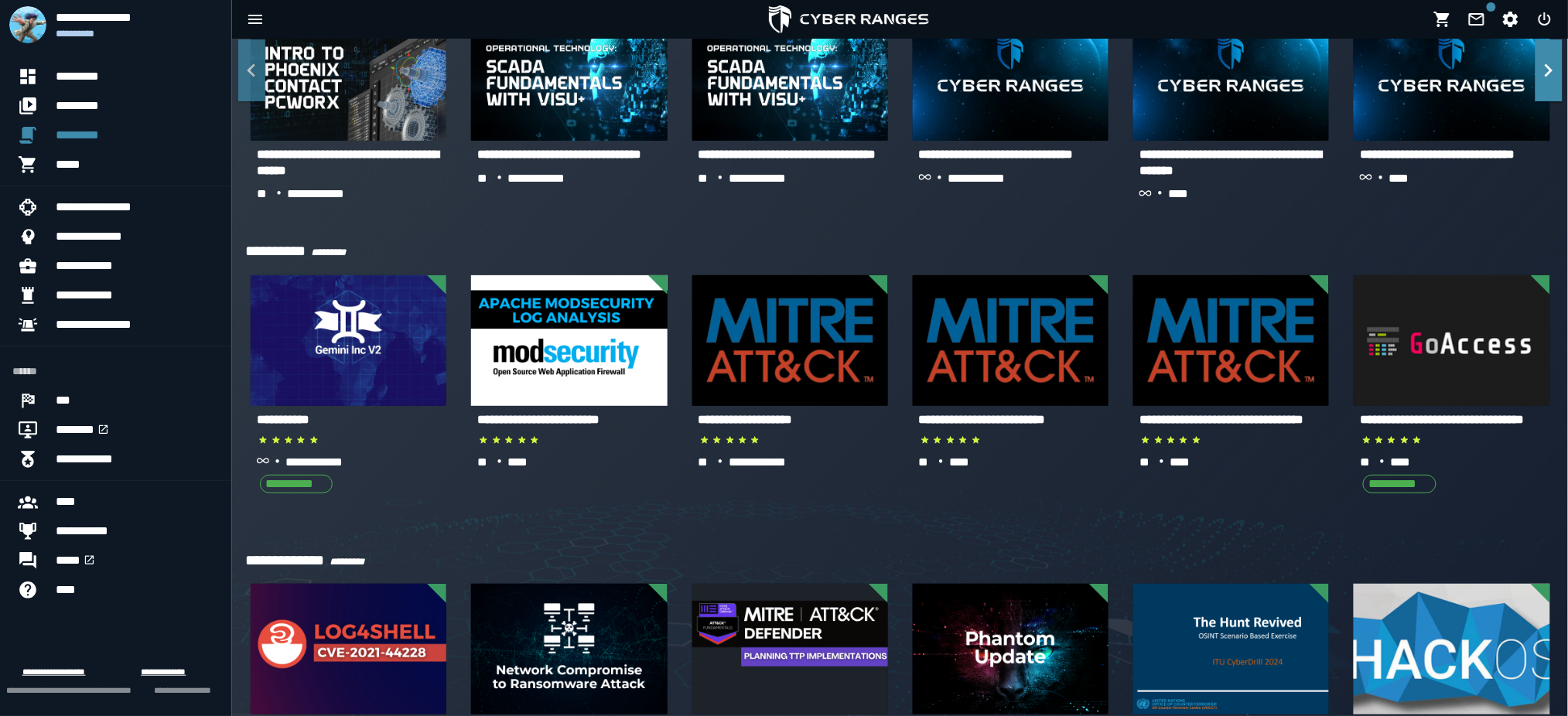 scroll, scrollTop: 0, scrollLeft: 0, axis: both 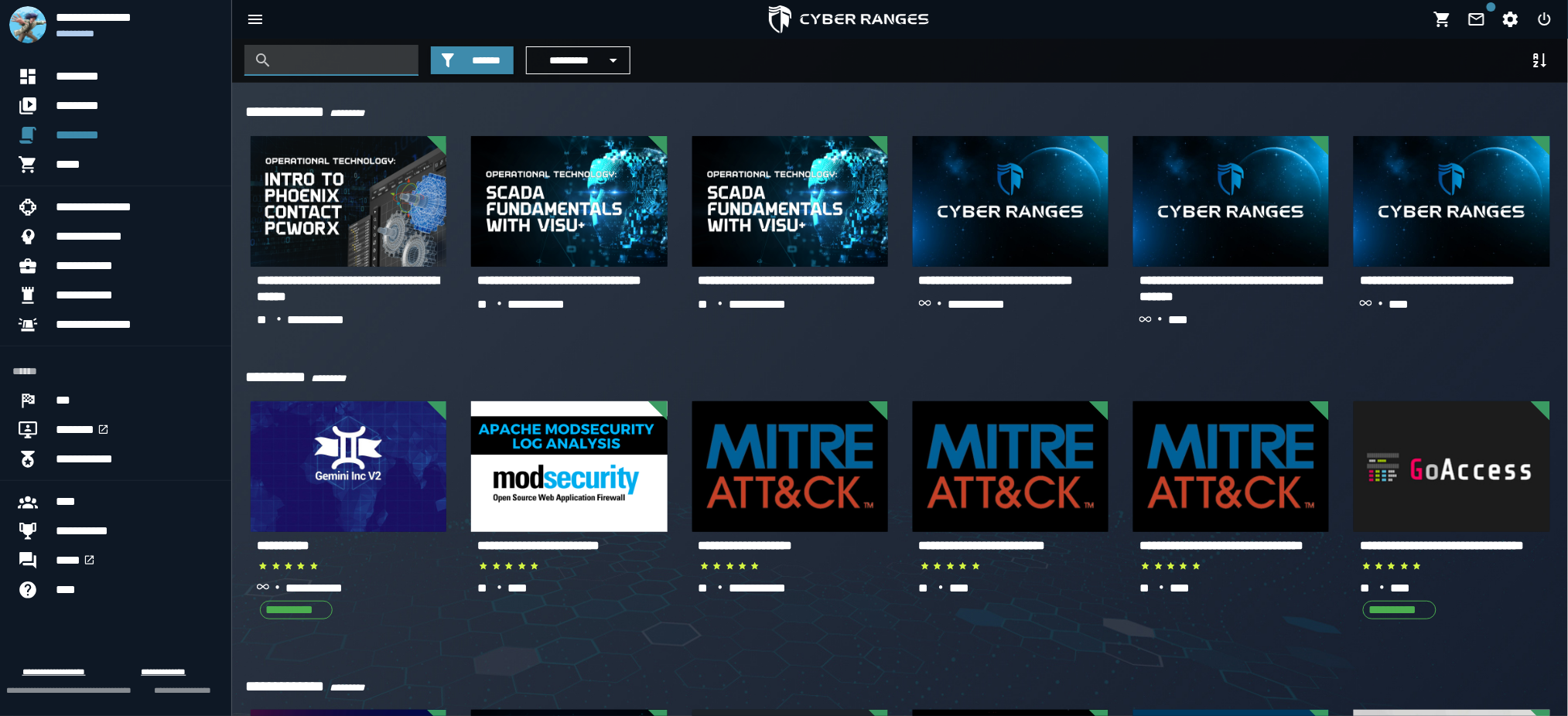 click at bounding box center [343, 60] 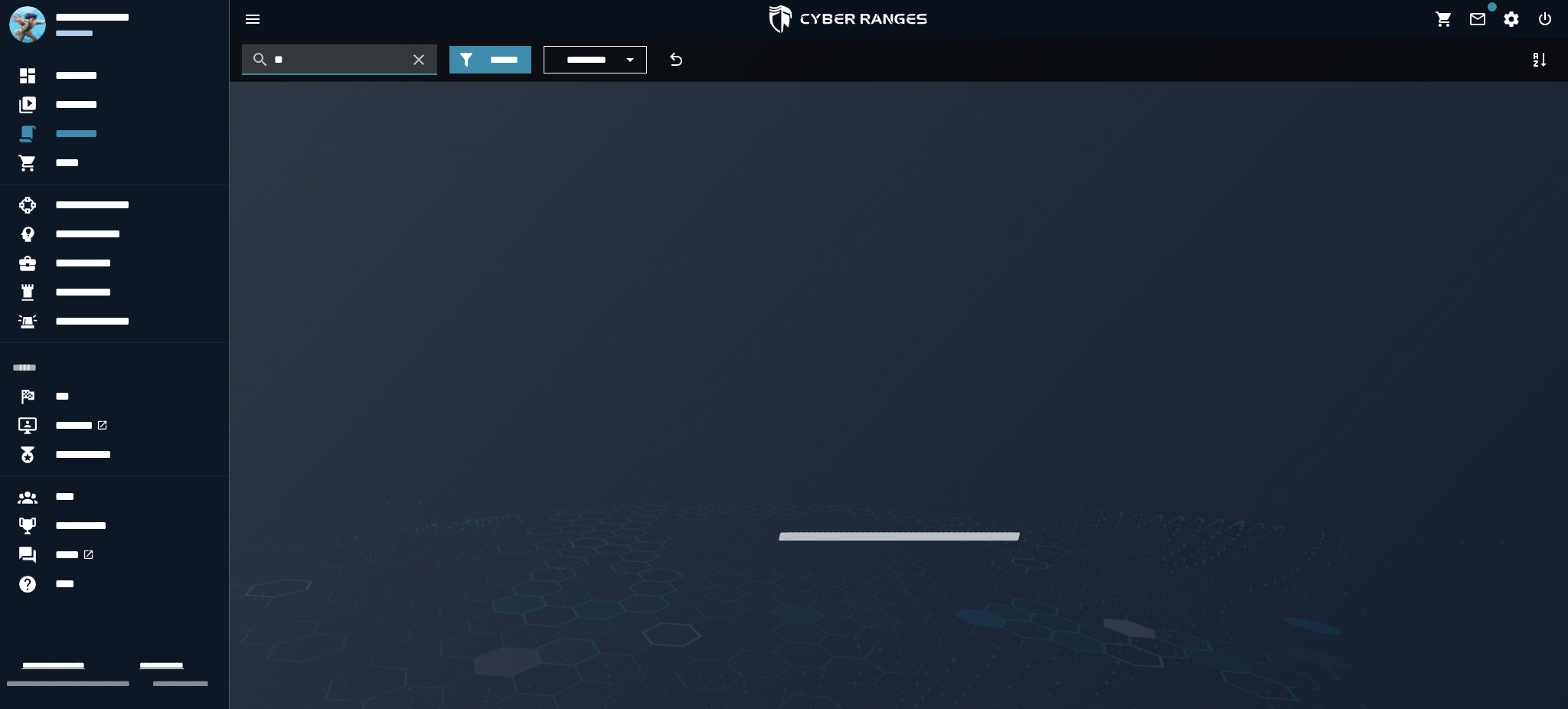 type on "*" 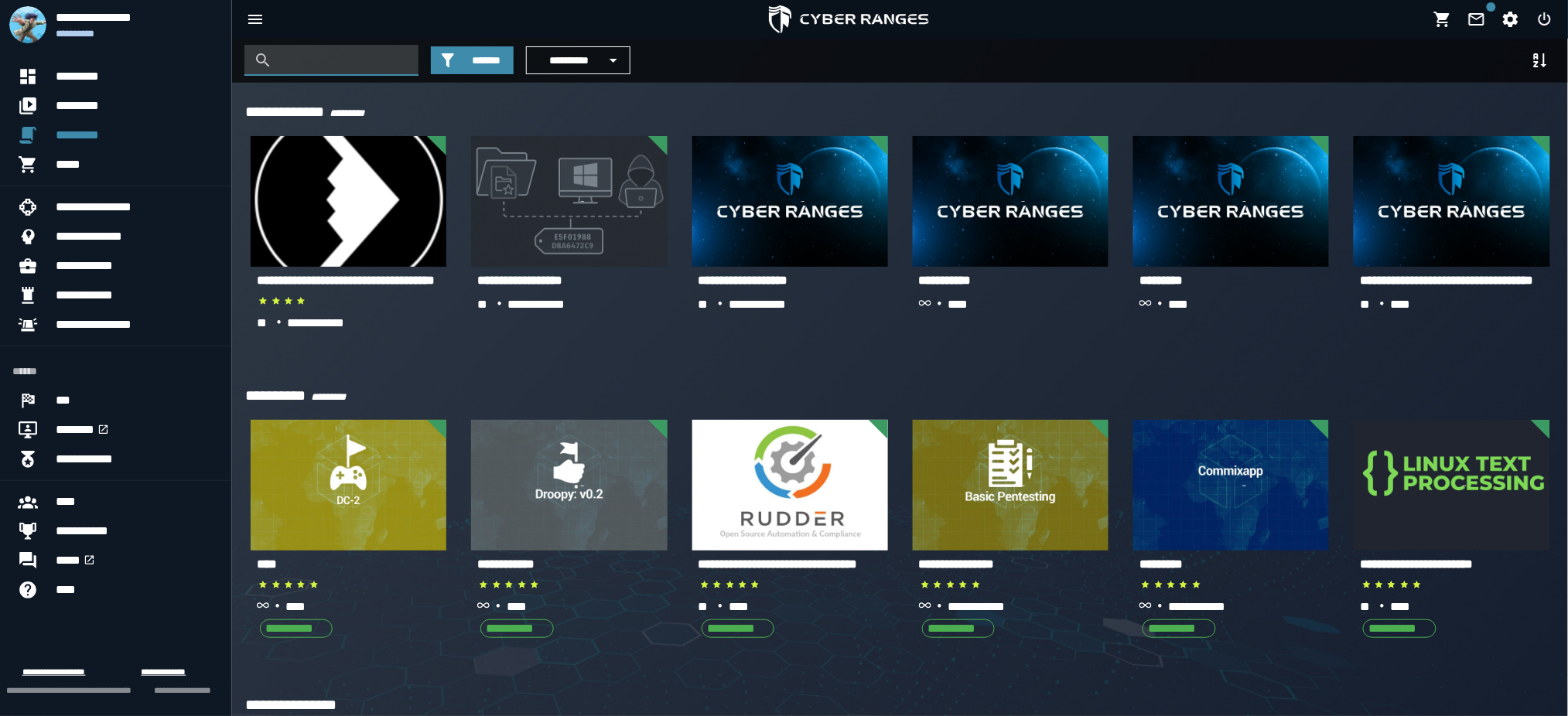 type on "*" 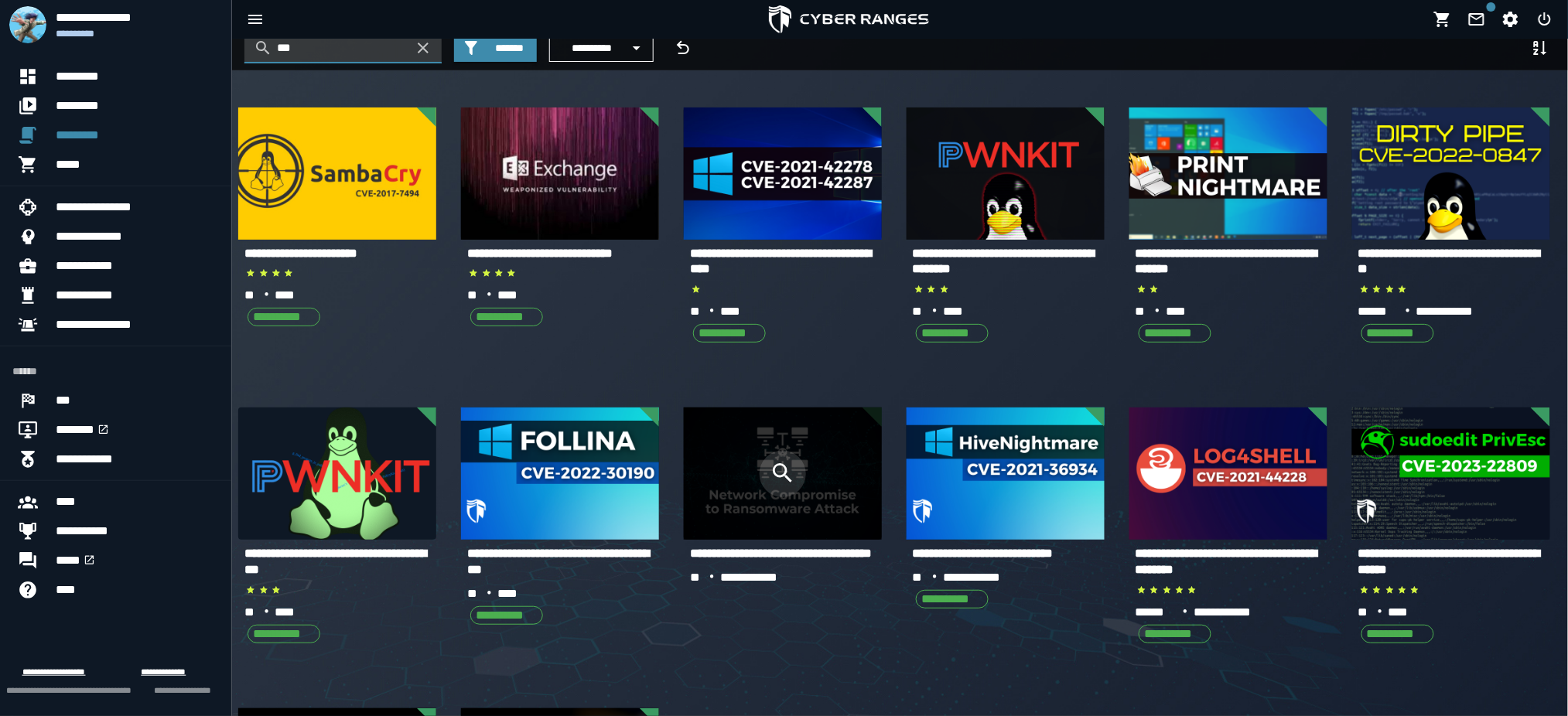 scroll, scrollTop: 15, scrollLeft: 0, axis: vertical 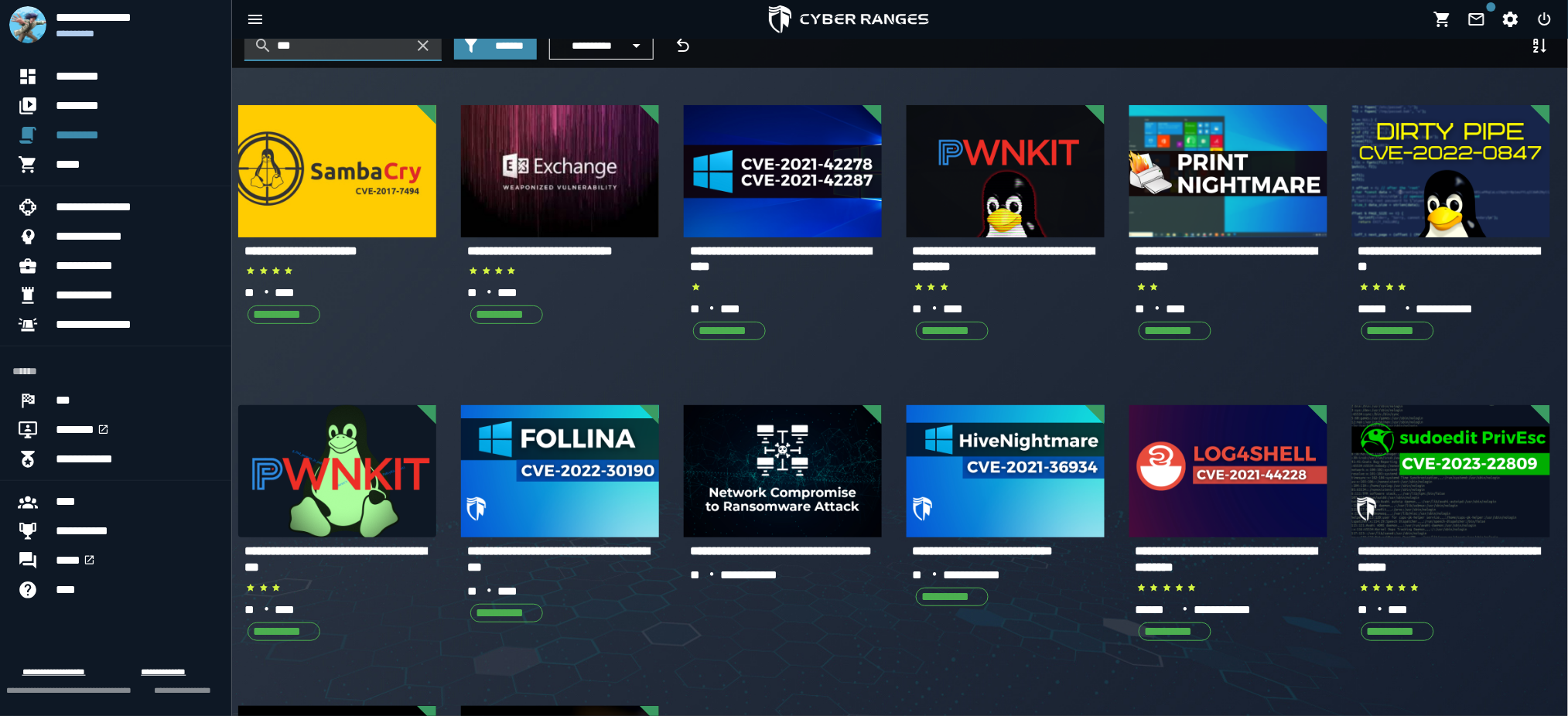 type on "***" 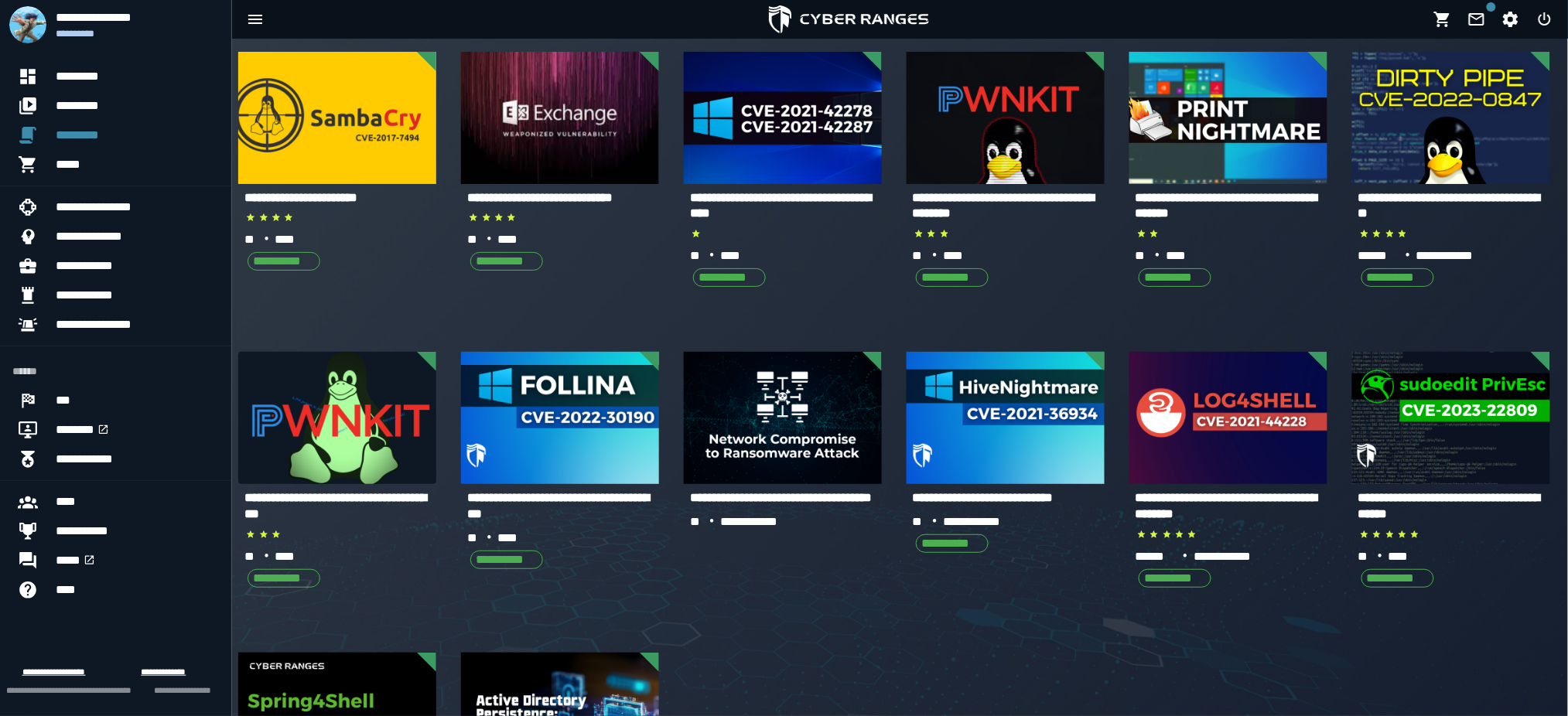 scroll, scrollTop: 66, scrollLeft: 0, axis: vertical 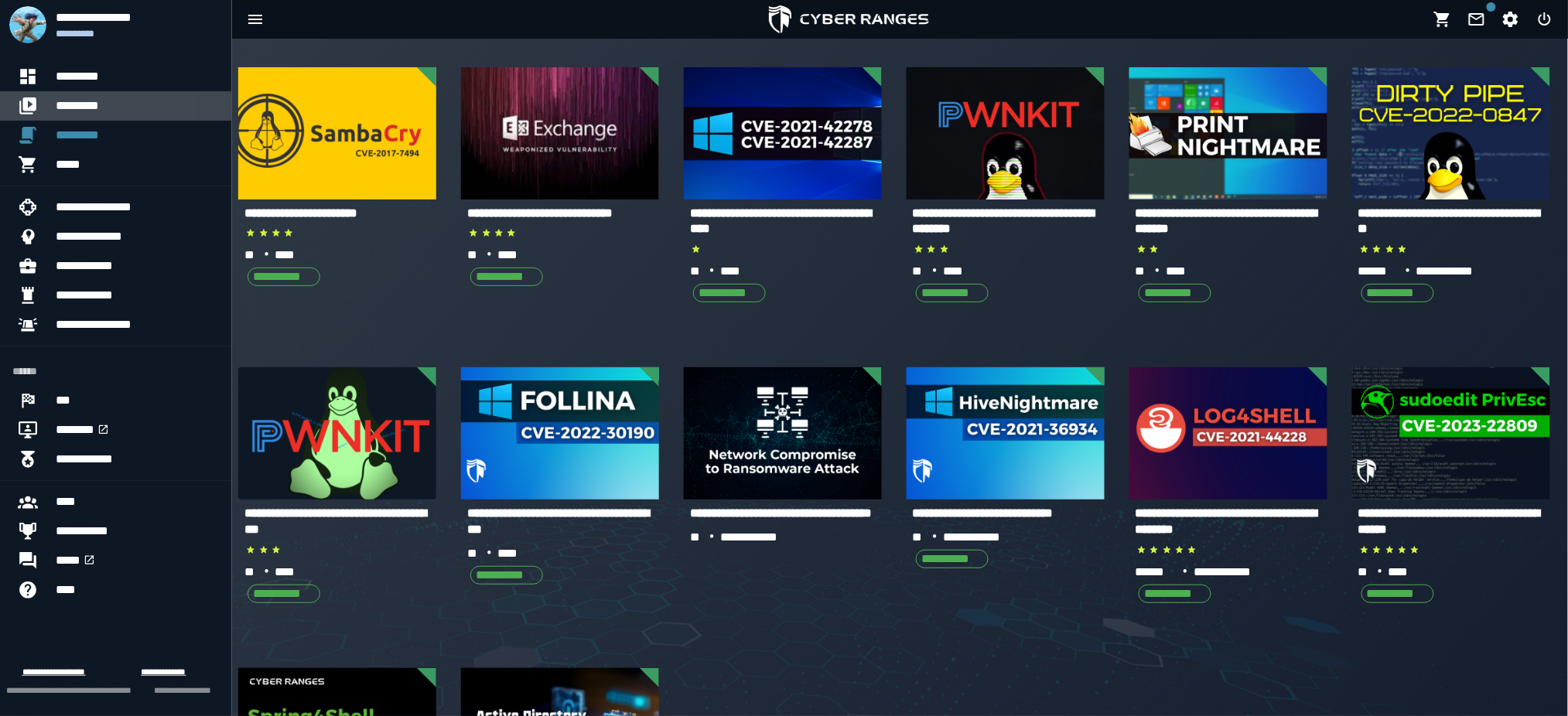 click on "*********" at bounding box center (137, 106) 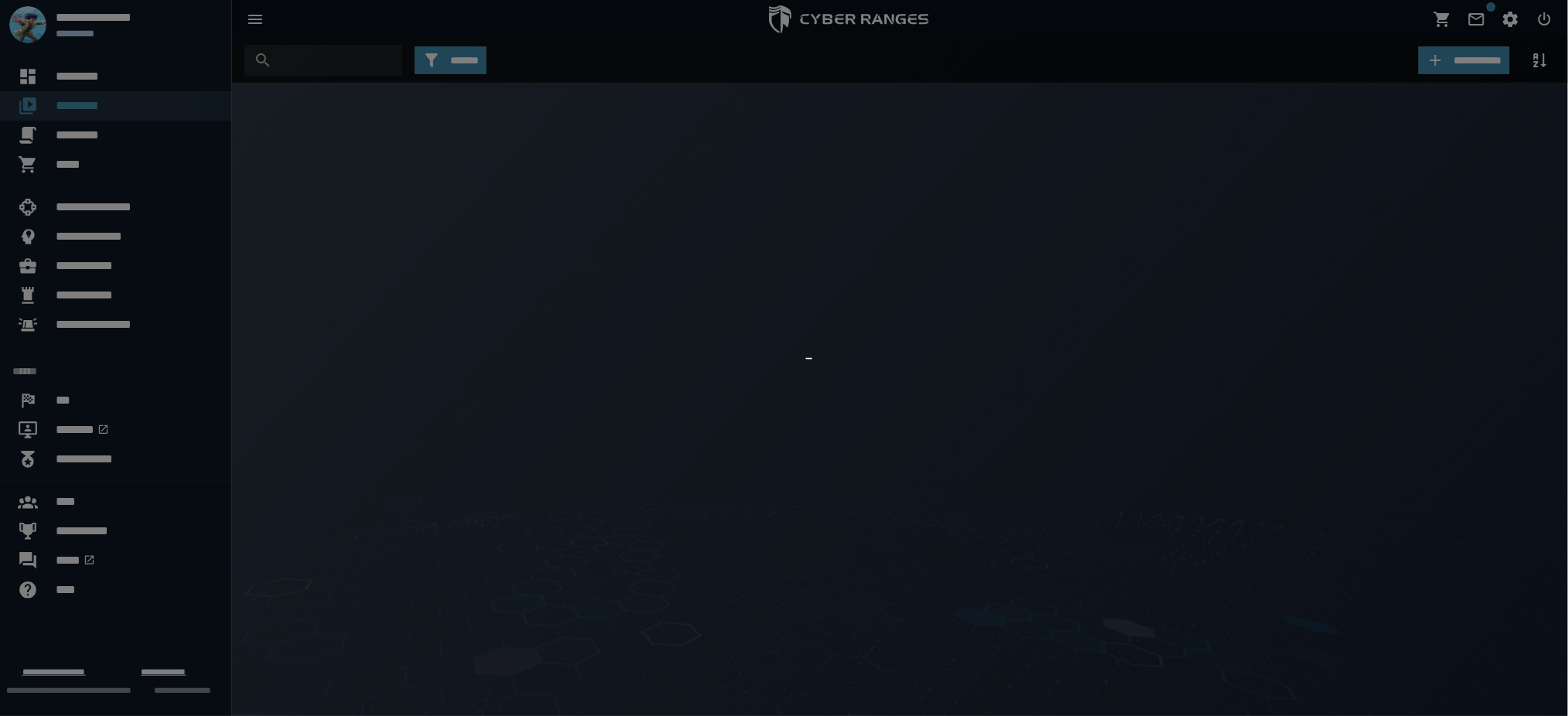 scroll, scrollTop: 0, scrollLeft: 0, axis: both 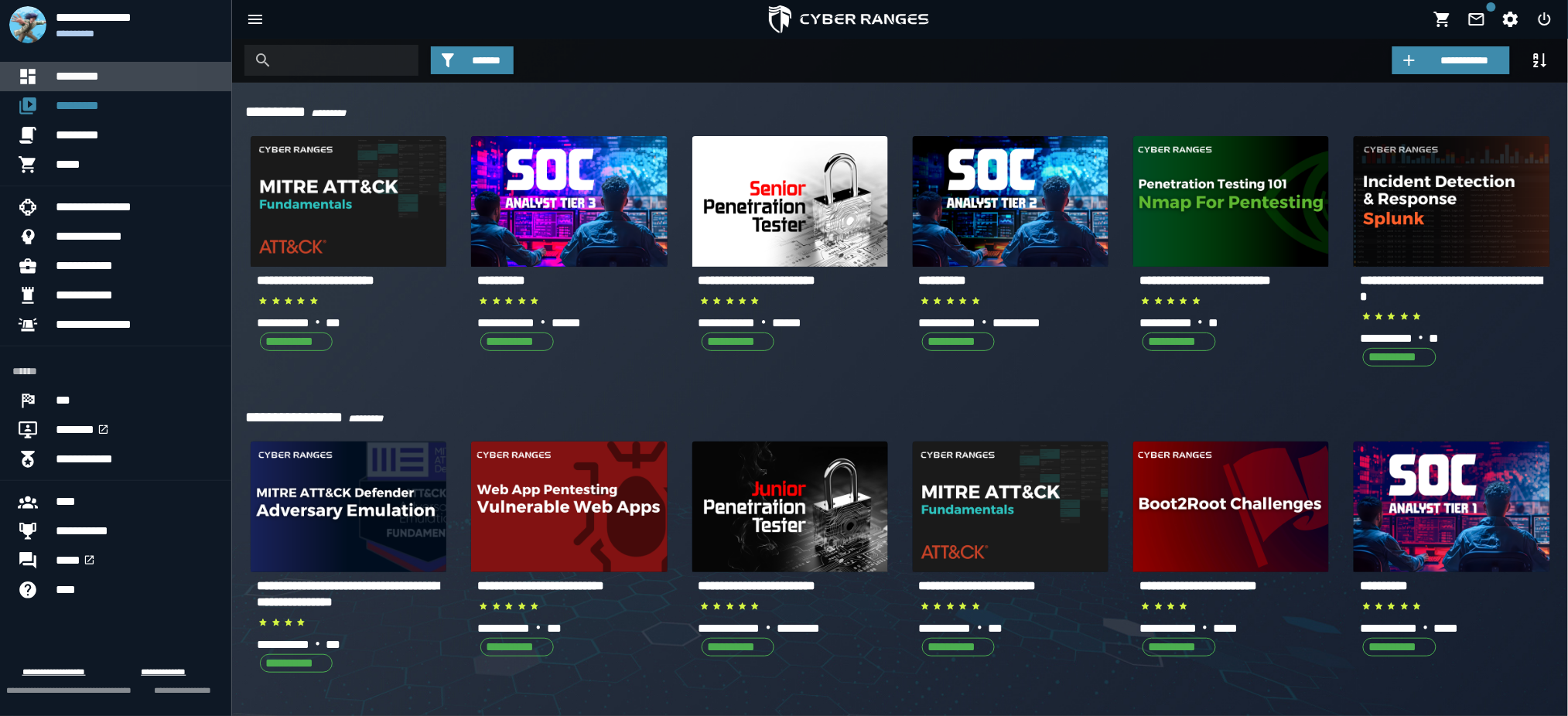 click at bounding box center [34, 77] 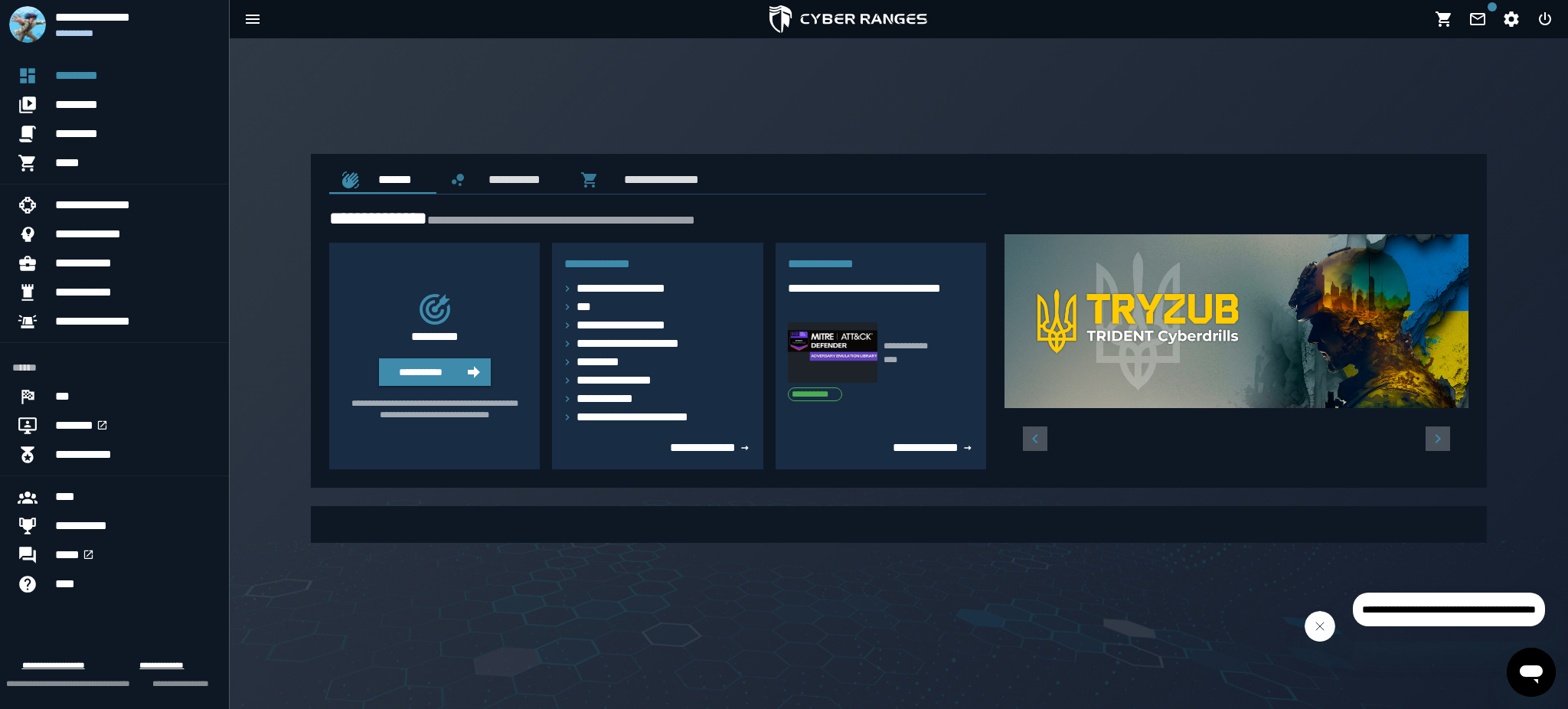 click at bounding box center [1320, 626] 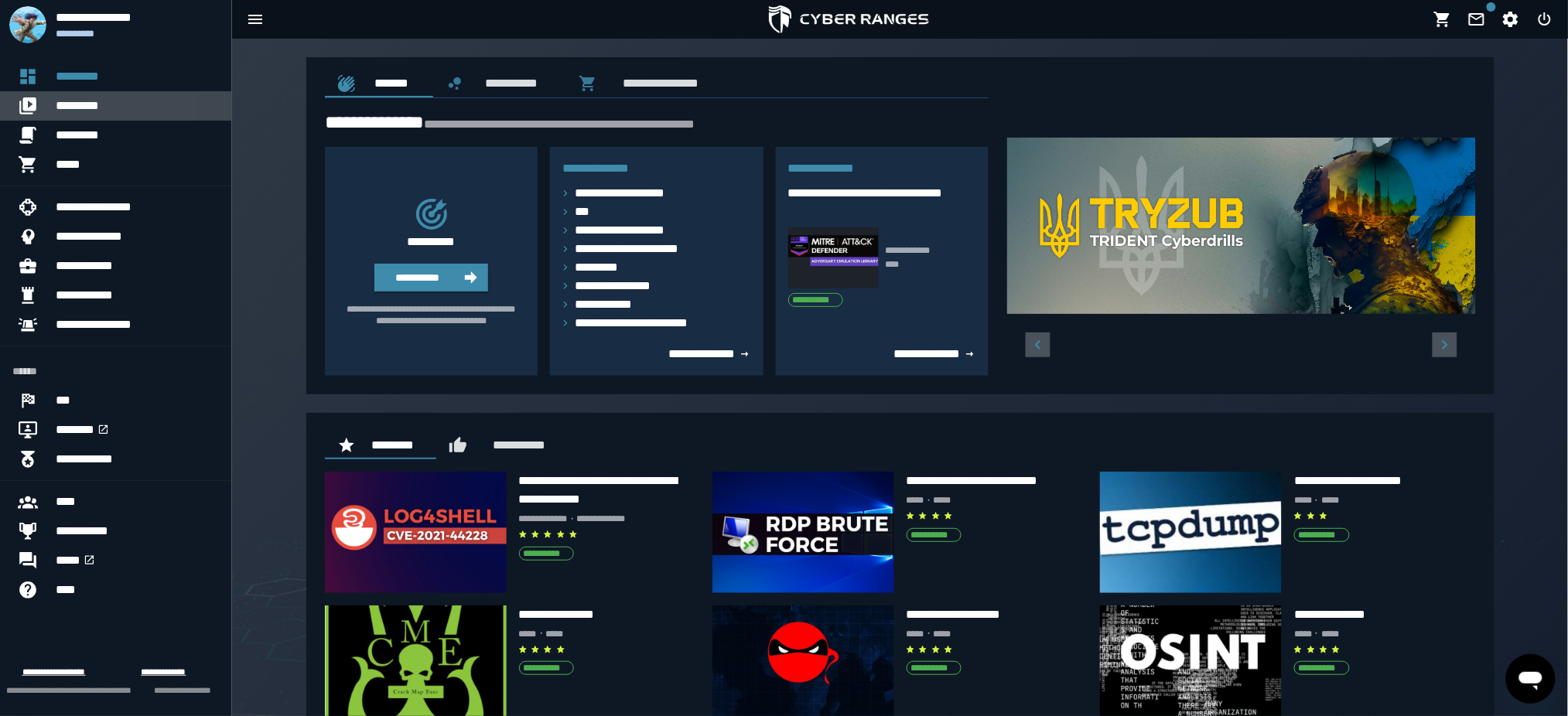click on "*********" at bounding box center (137, 106) 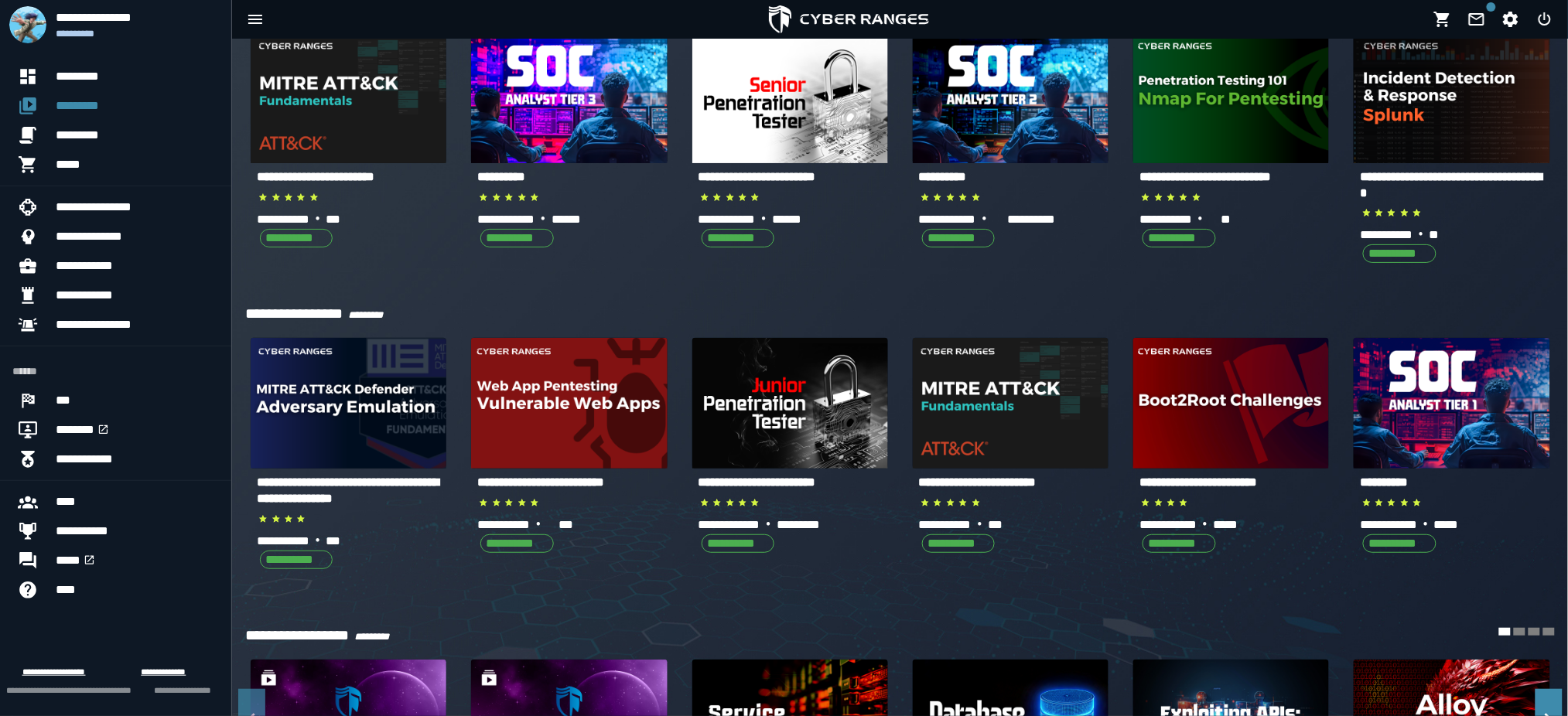 scroll, scrollTop: 41, scrollLeft: 0, axis: vertical 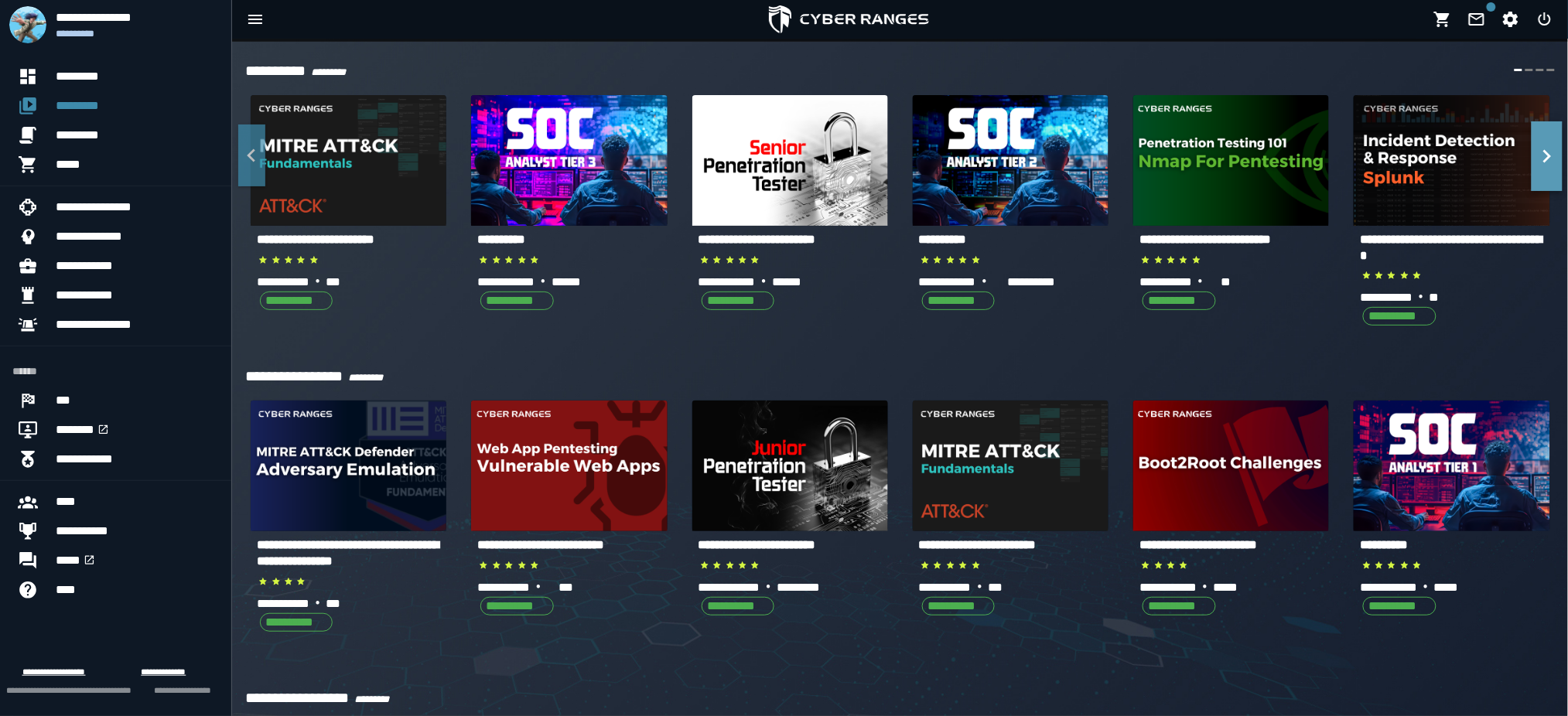 click 